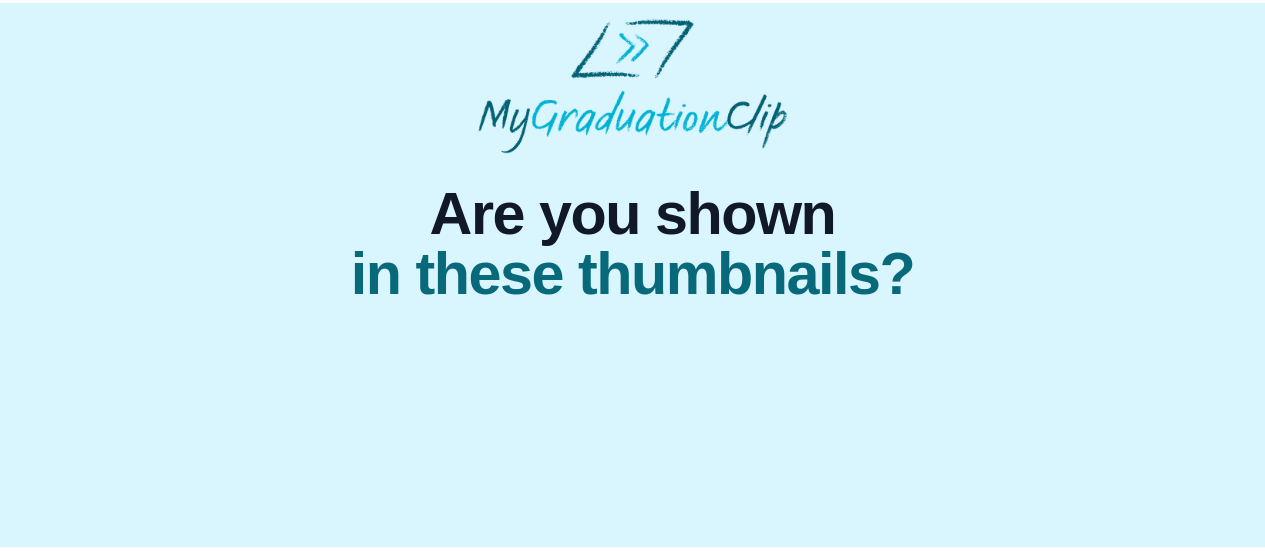 scroll, scrollTop: 0, scrollLeft: 0, axis: both 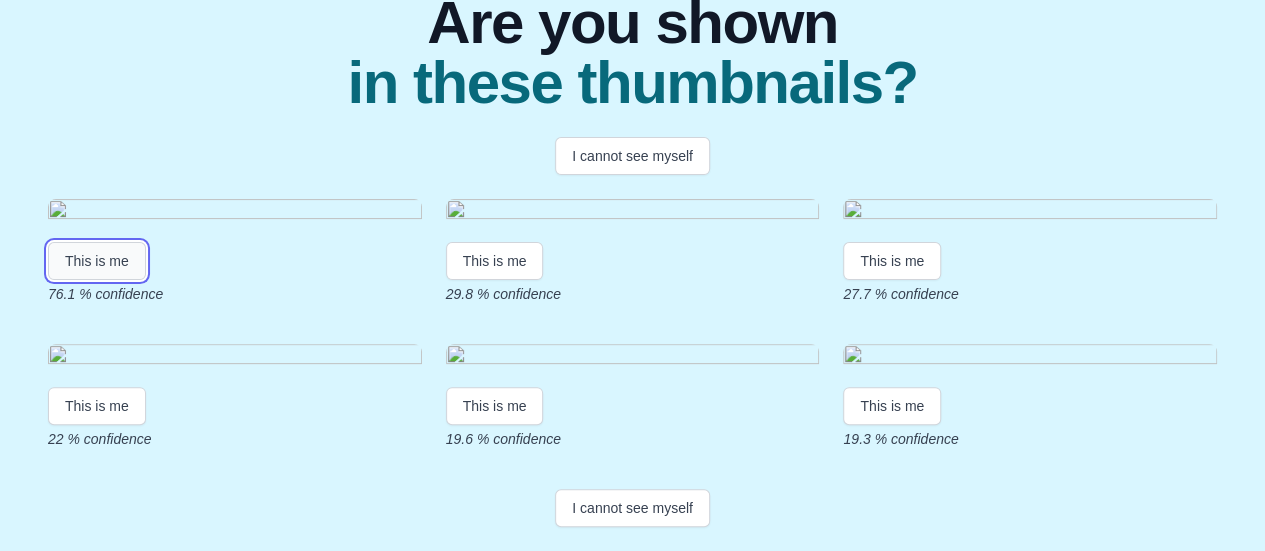 click on "This is me" at bounding box center (97, 261) 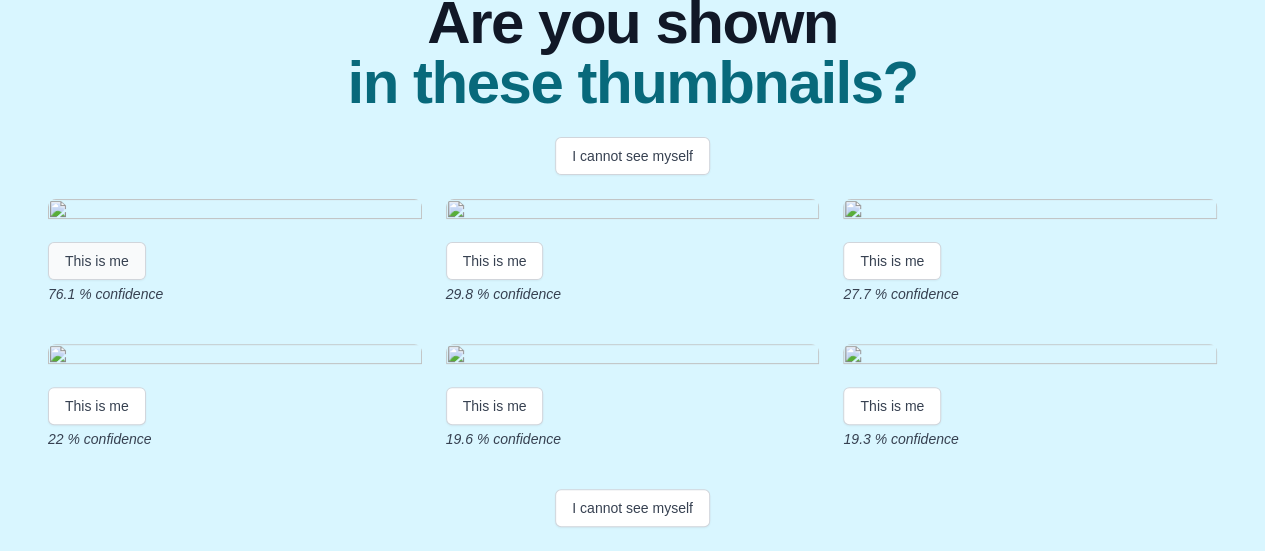scroll, scrollTop: 70, scrollLeft: 0, axis: vertical 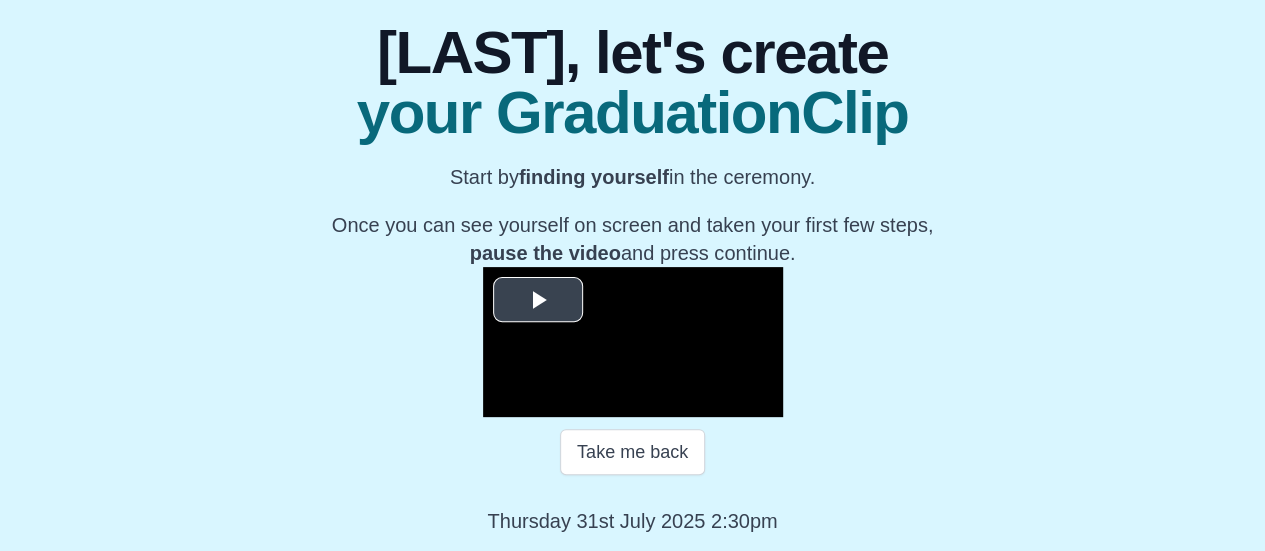 click at bounding box center [538, 300] 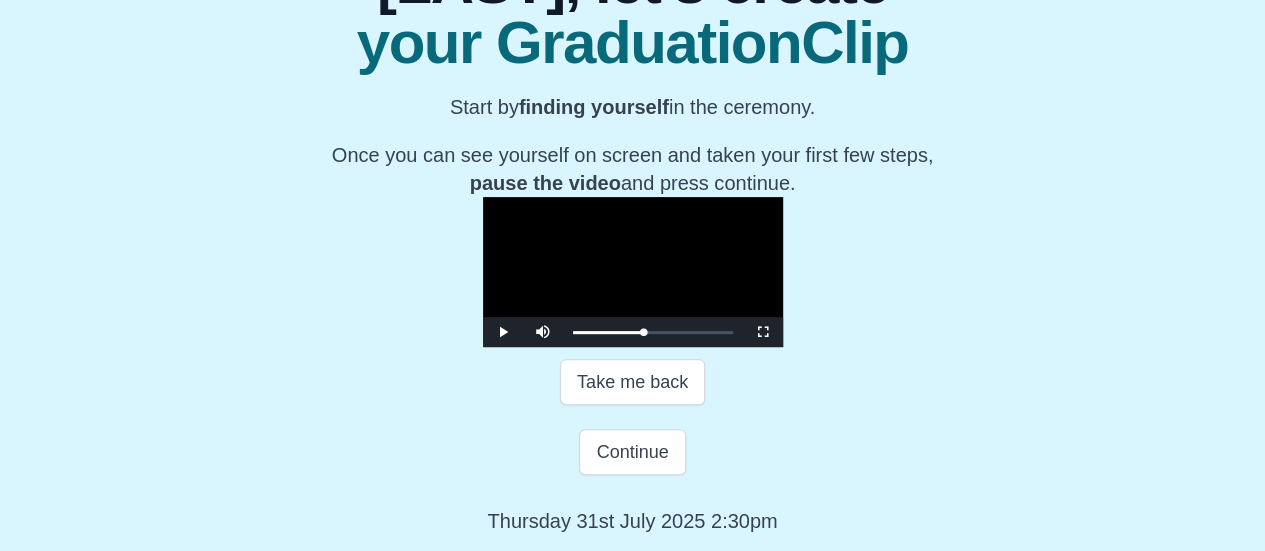 click at bounding box center (633, 272) 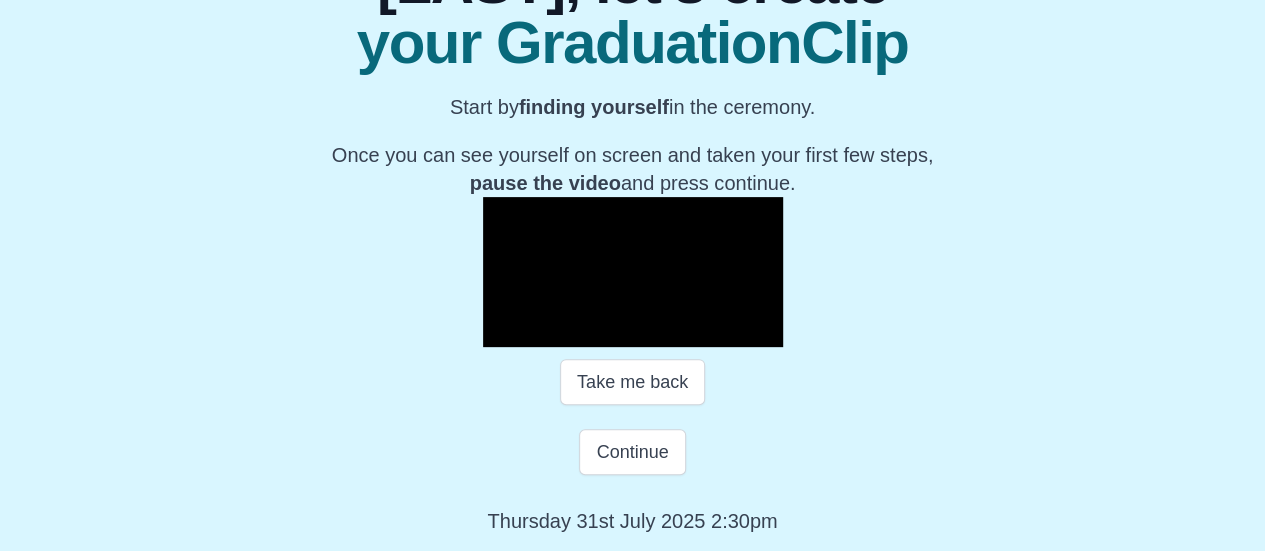 click at bounding box center [633, 272] 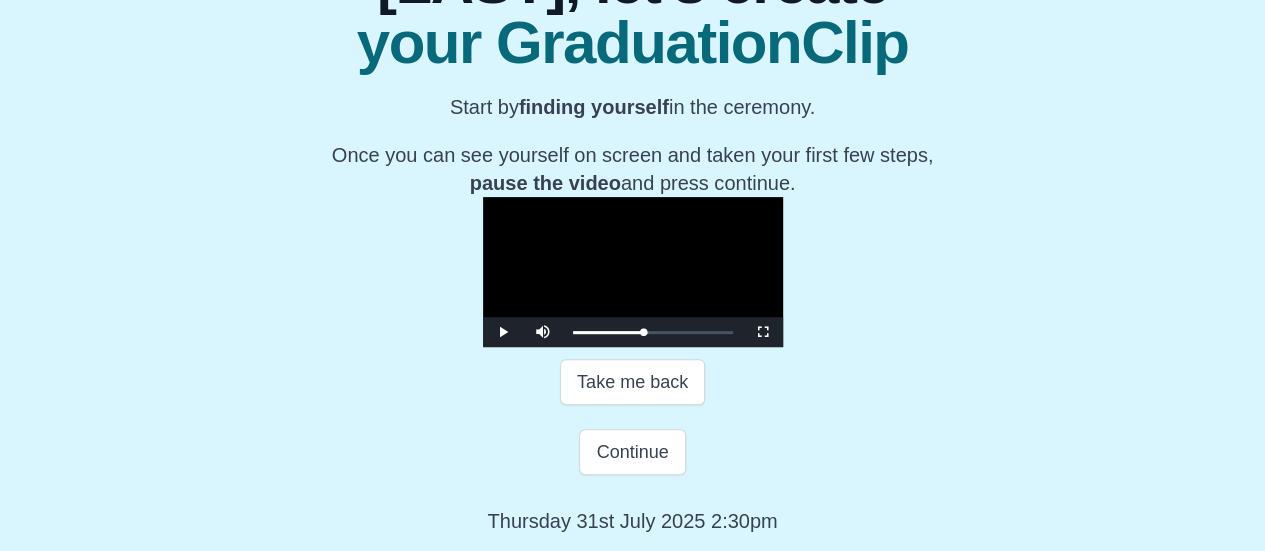 click at bounding box center [633, 272] 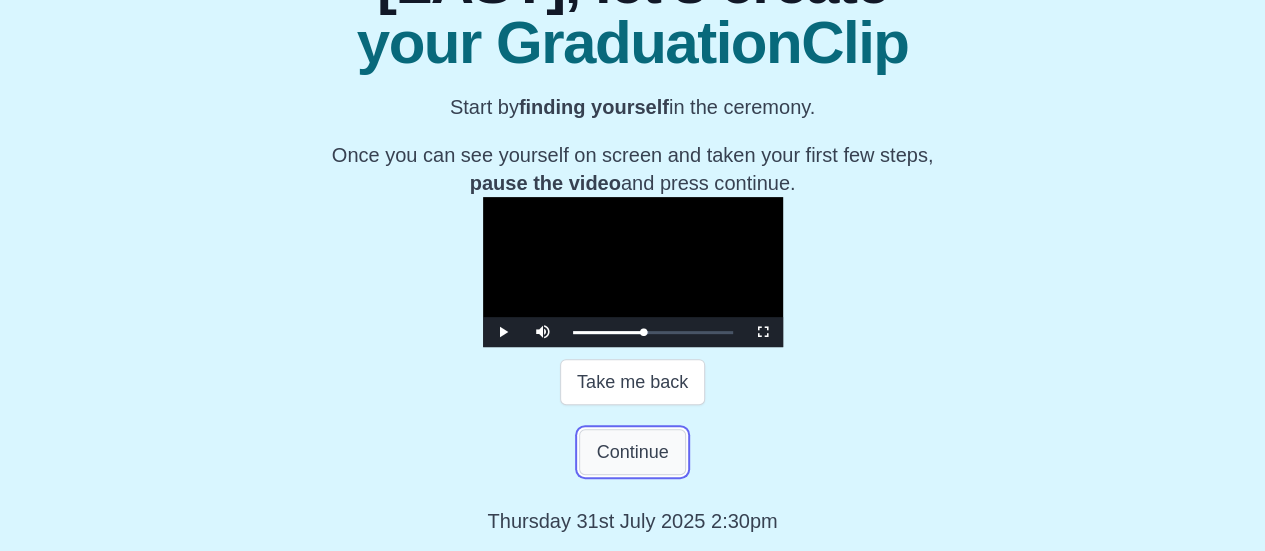 click on "Continue" at bounding box center [632, 452] 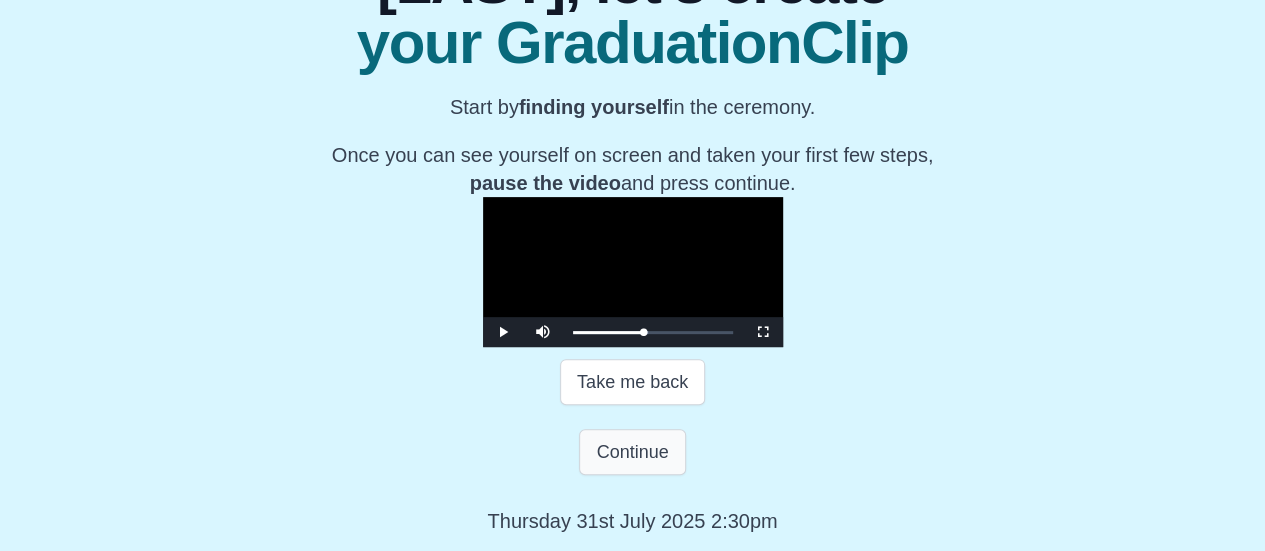 scroll, scrollTop: 140, scrollLeft: 0, axis: vertical 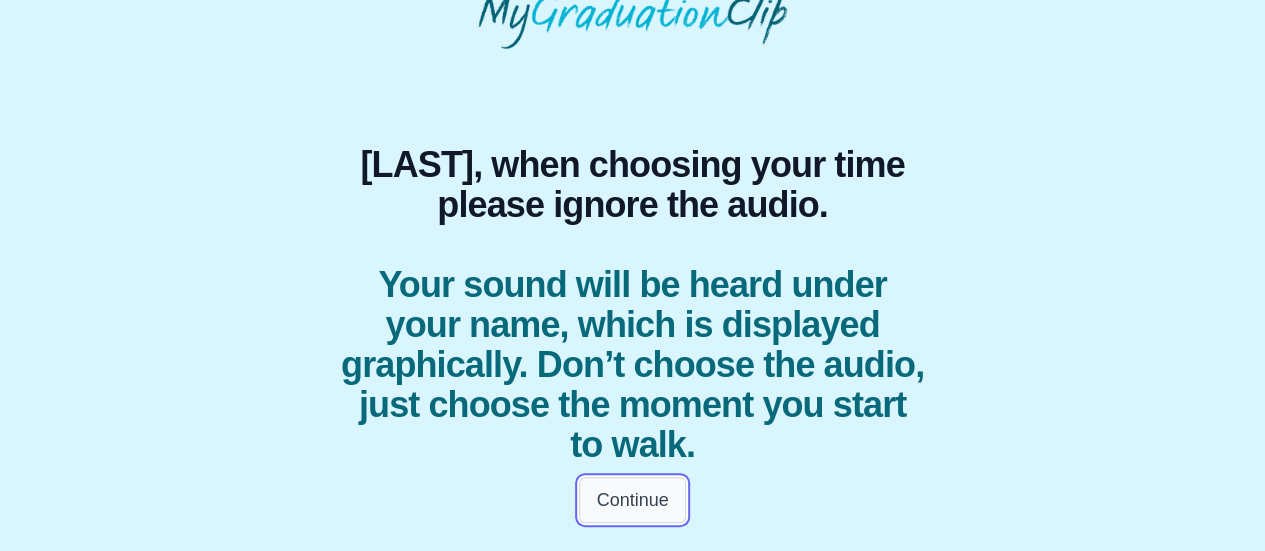 click on "Continue" at bounding box center (632, 500) 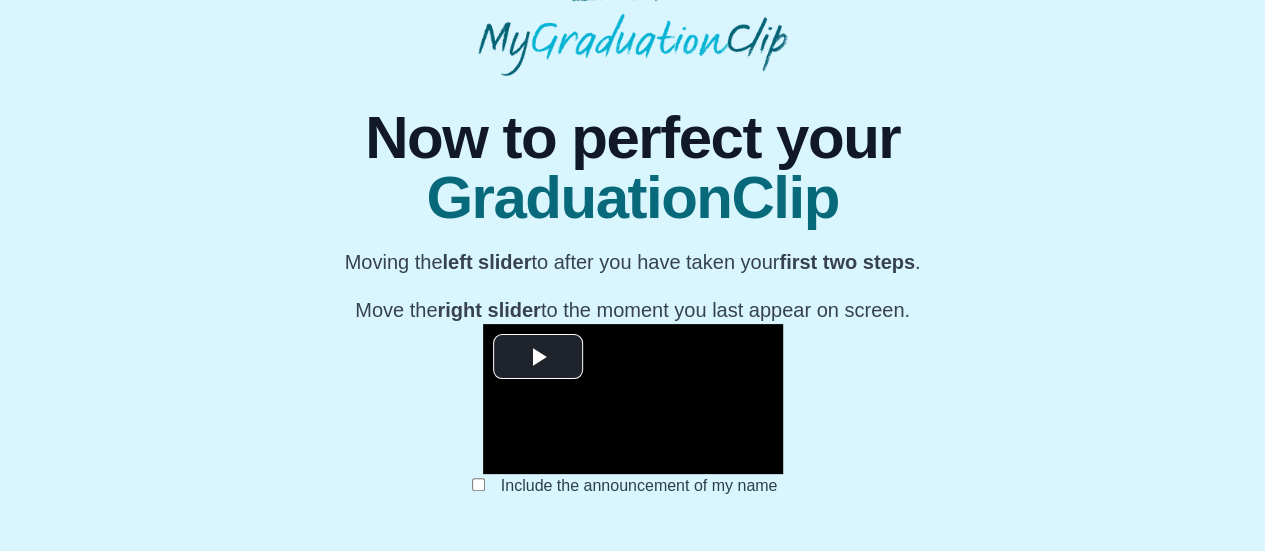 scroll, scrollTop: 140, scrollLeft: 0, axis: vertical 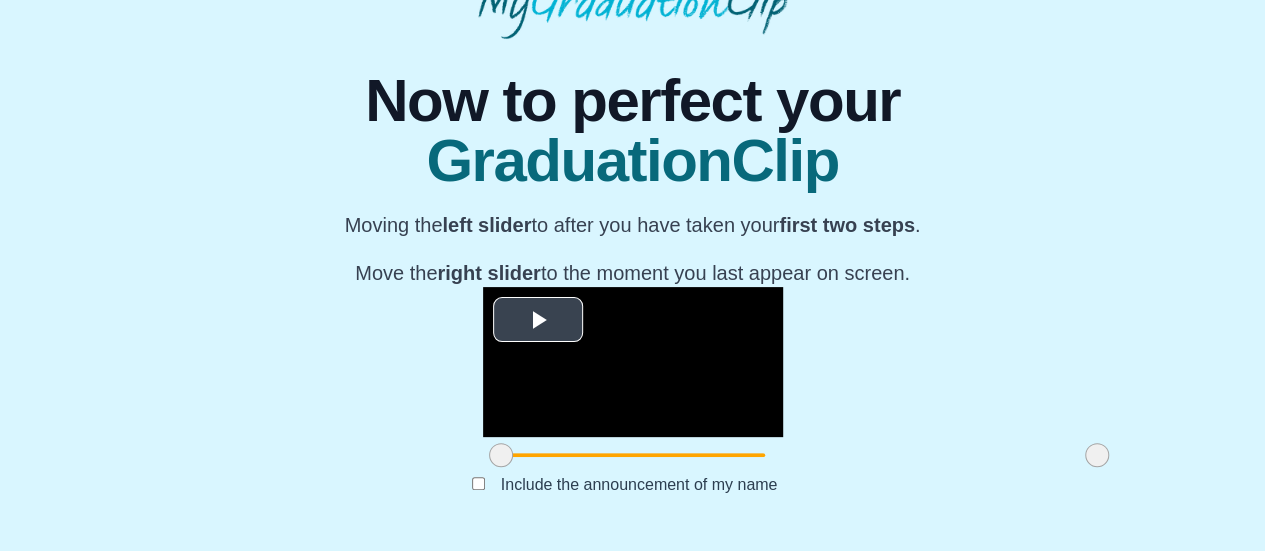 click at bounding box center (538, 320) 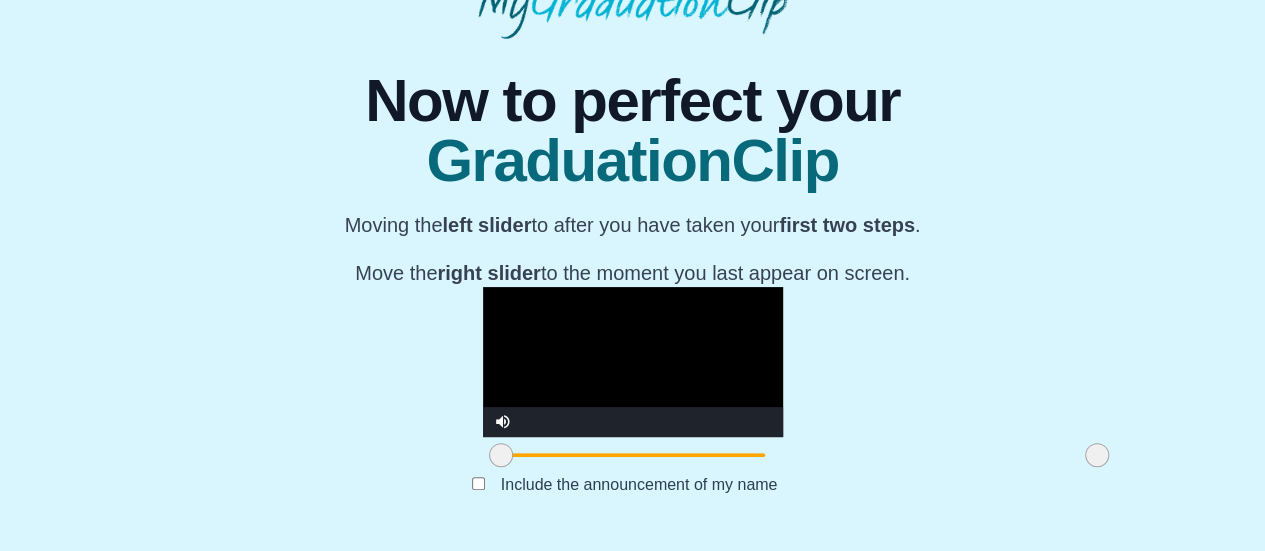 drag, startPoint x: 340, startPoint y: 454, endPoint x: 316, endPoint y: 441, distance: 27.294687 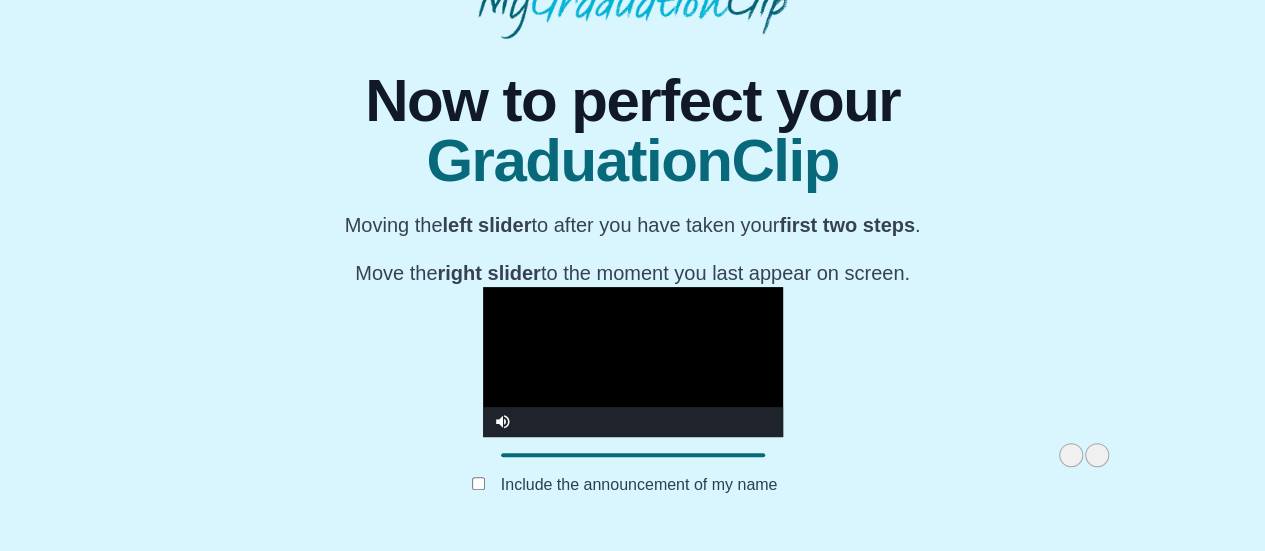 drag, startPoint x: 336, startPoint y: 455, endPoint x: 971, endPoint y: 437, distance: 635.25507 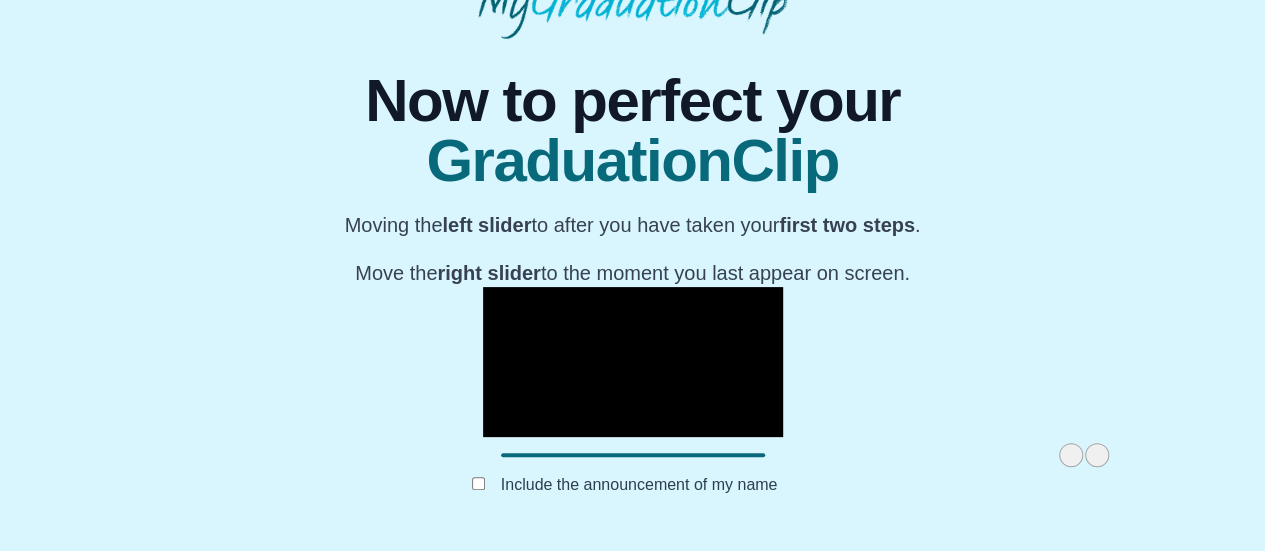 drag, startPoint x: 934, startPoint y: 454, endPoint x: 898, endPoint y: 483, distance: 46.227695 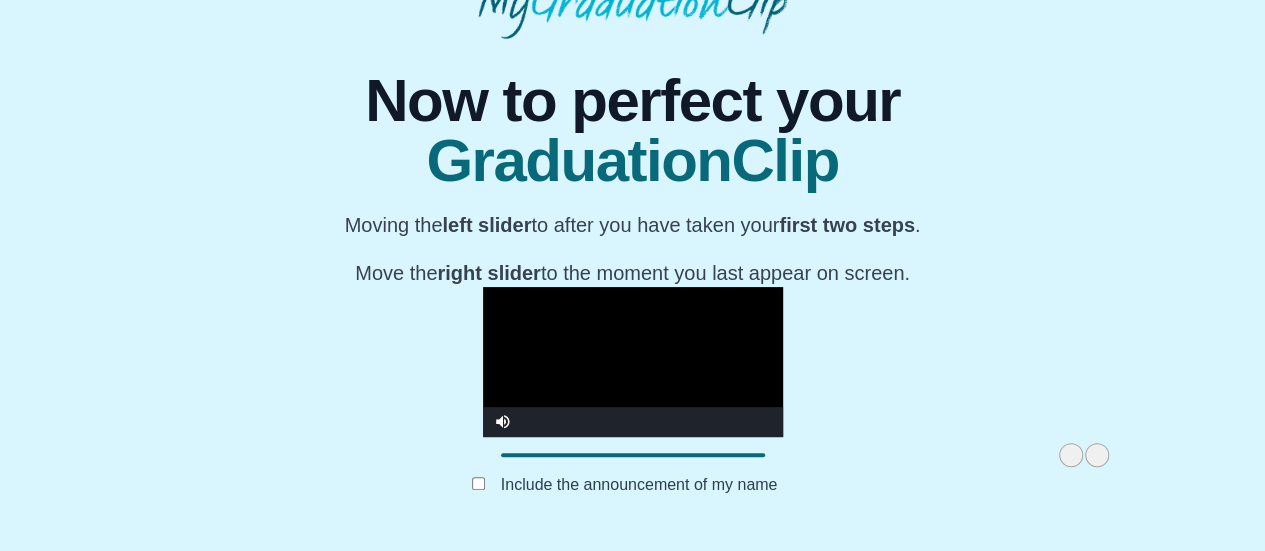 drag, startPoint x: 932, startPoint y: 450, endPoint x: 808, endPoint y: 383, distance: 140.94325 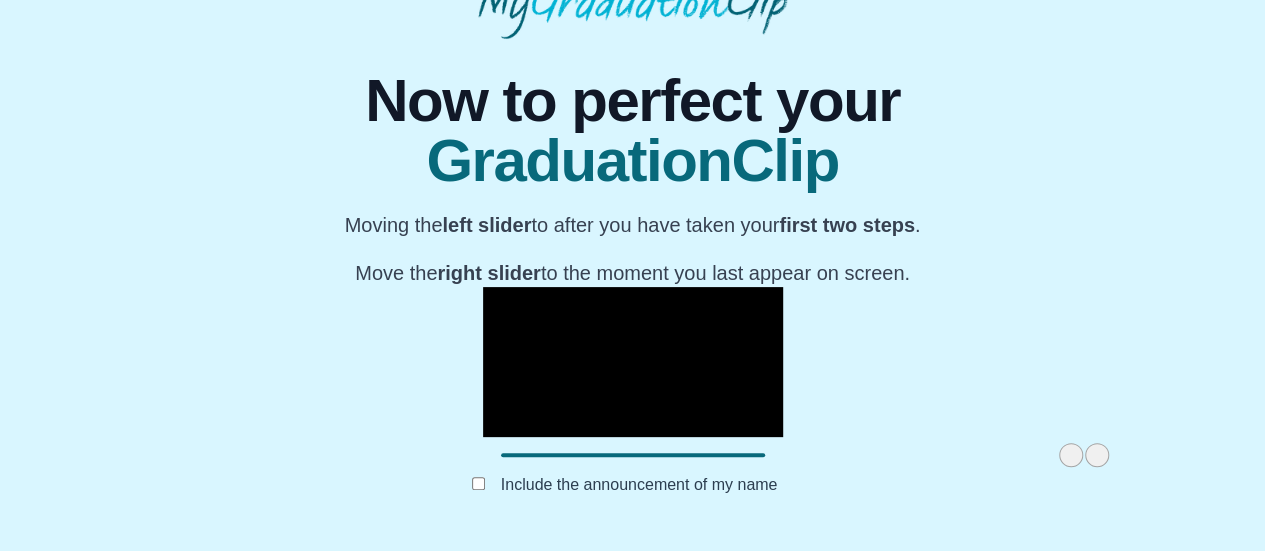scroll, scrollTop: 0, scrollLeft: 0, axis: both 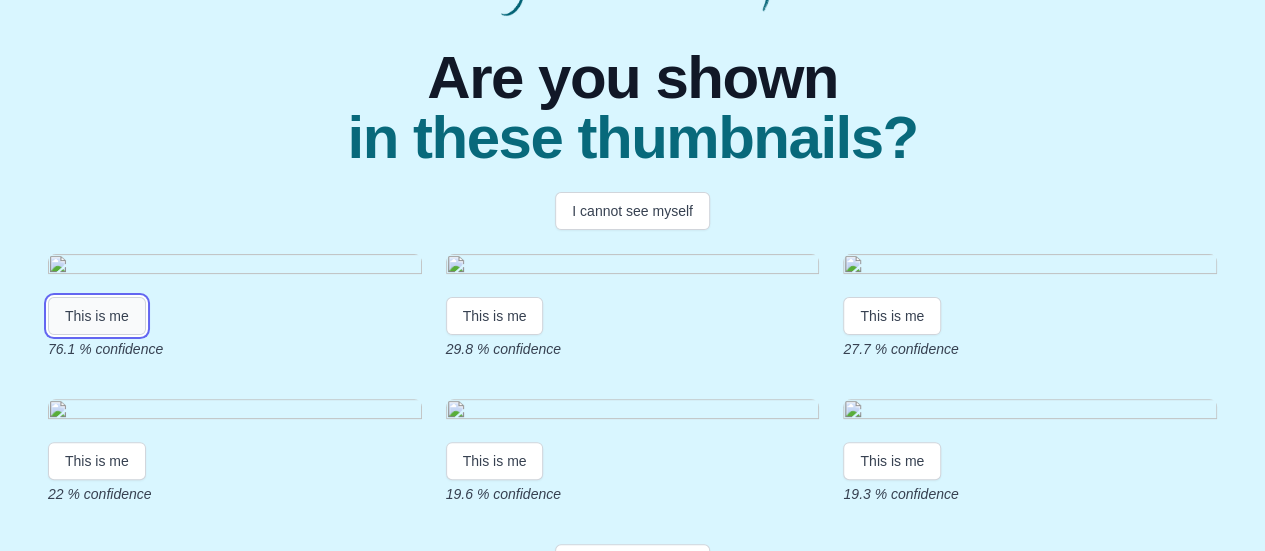 click on "This is me" at bounding box center [97, 316] 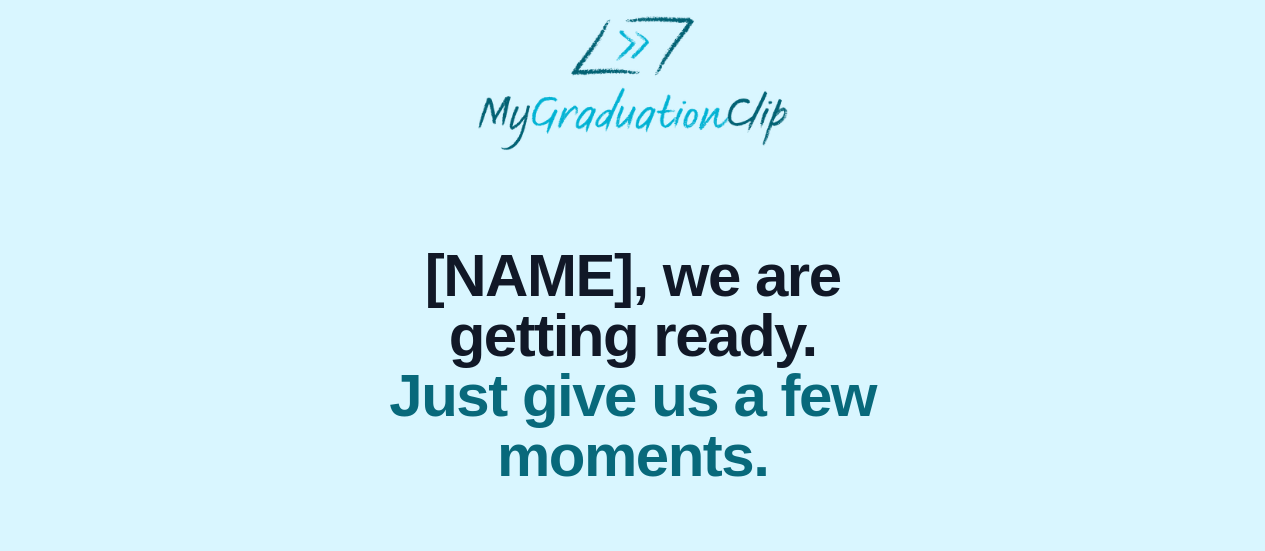 scroll, scrollTop: 70, scrollLeft: 0, axis: vertical 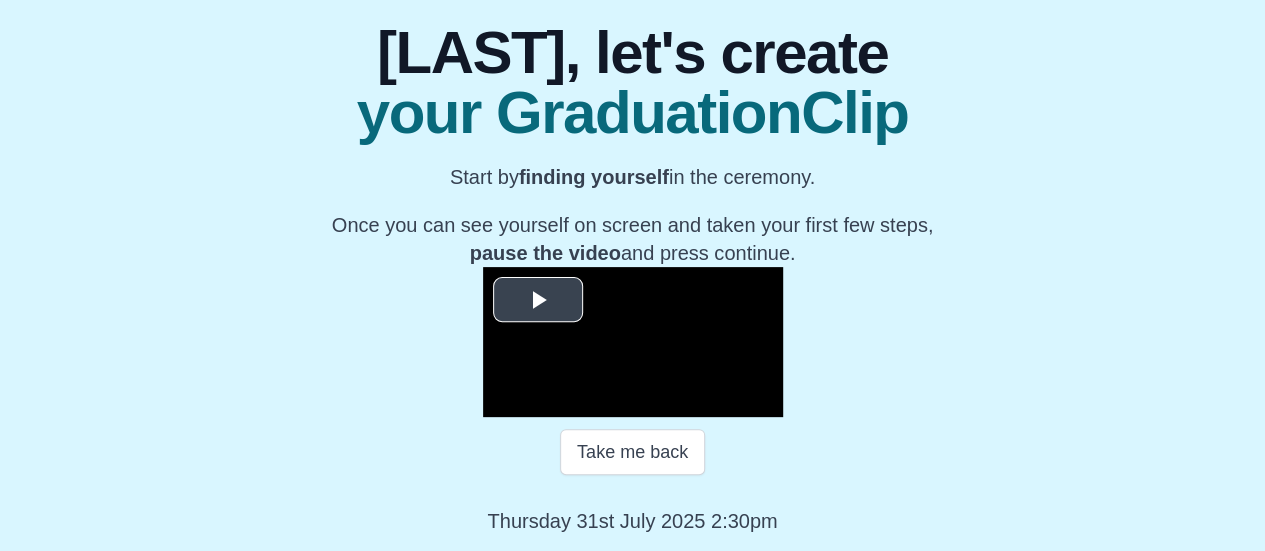 click at bounding box center (538, 300) 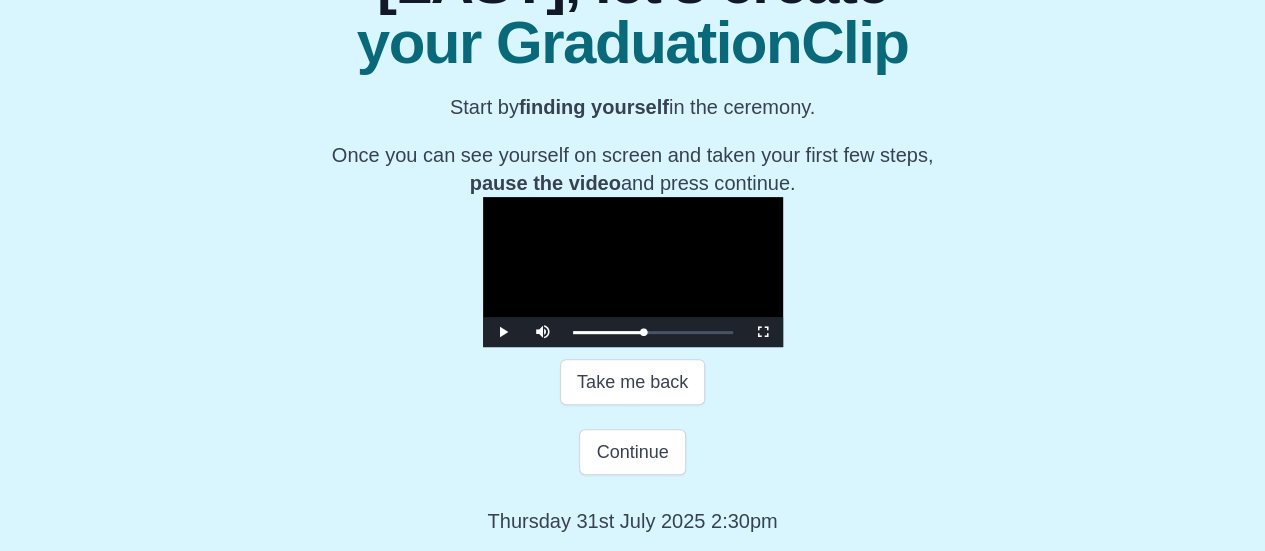 click at bounding box center [633, 272] 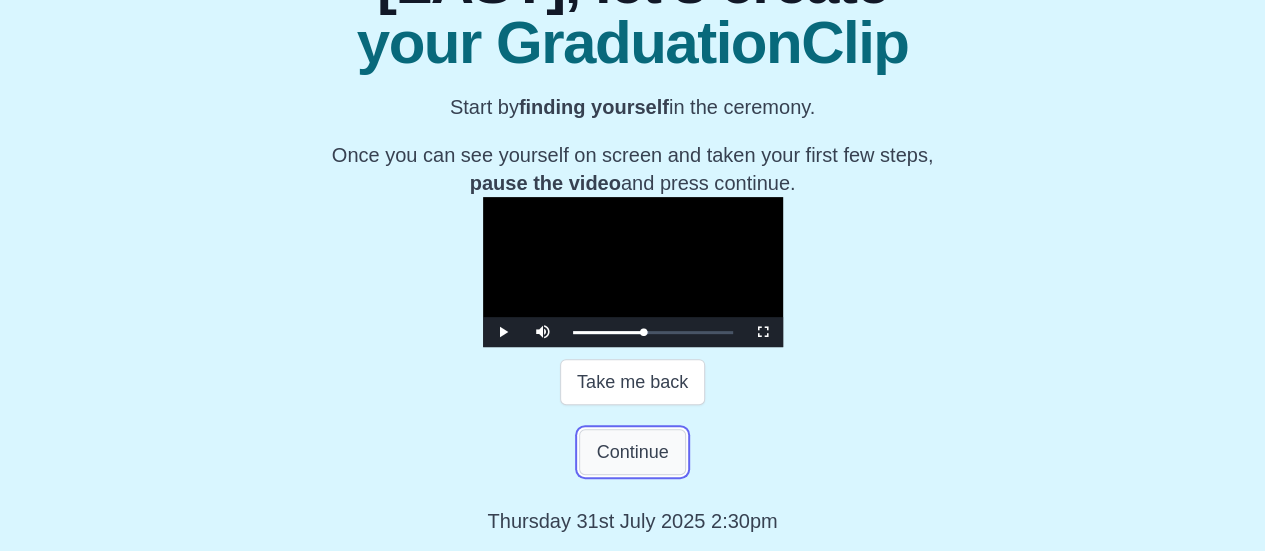 click on "Continue" at bounding box center [632, 452] 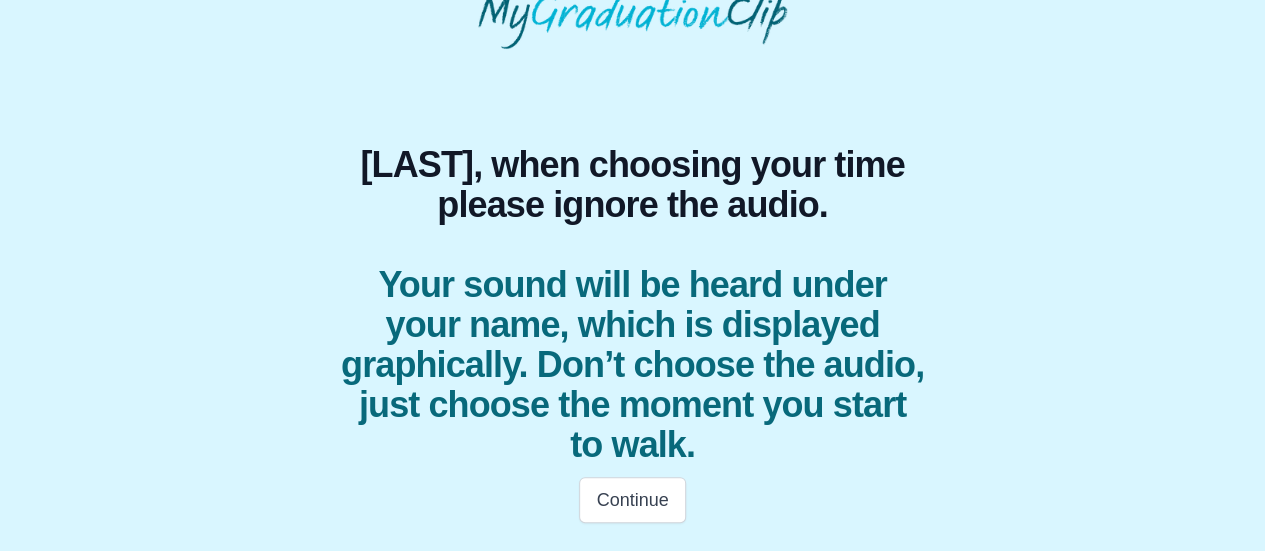 scroll, scrollTop: 140, scrollLeft: 0, axis: vertical 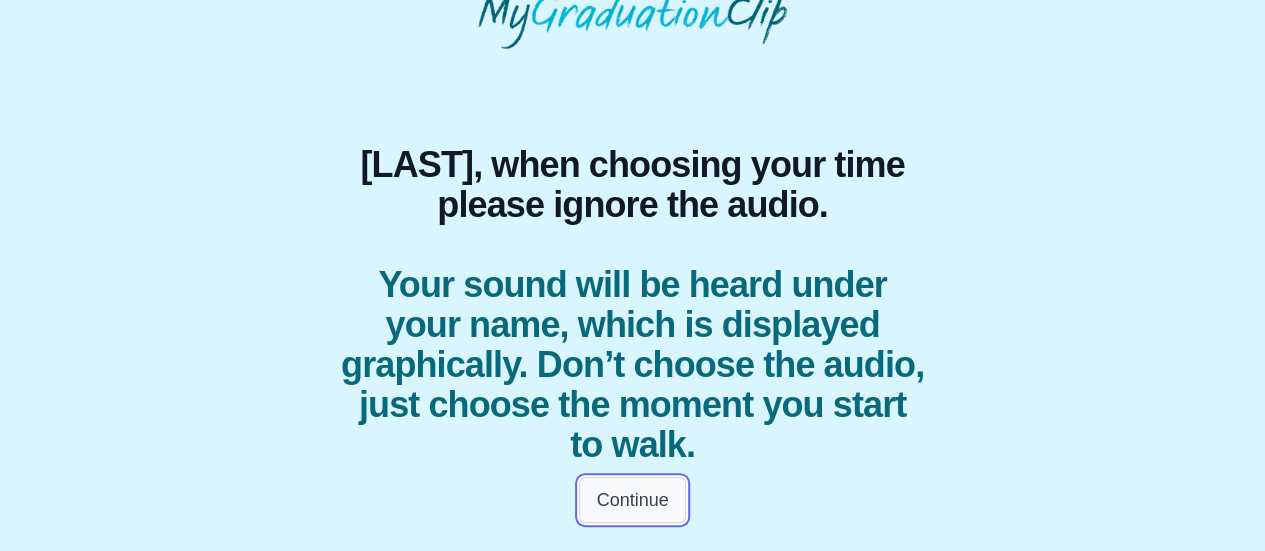 click on "Continue" at bounding box center [632, 500] 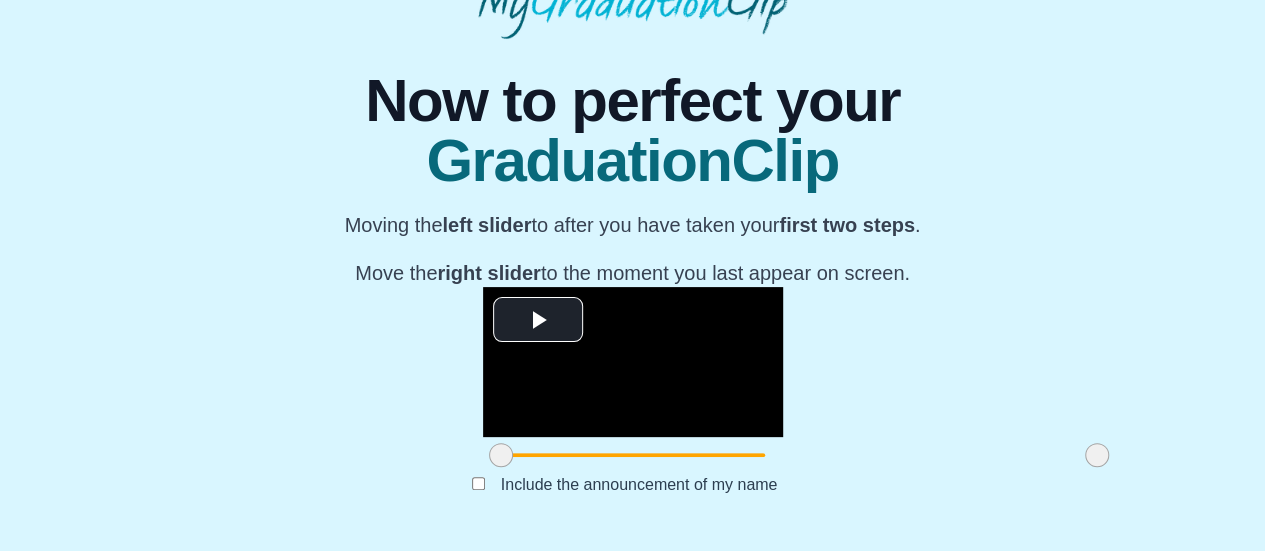 scroll, scrollTop: 282, scrollLeft: 0, axis: vertical 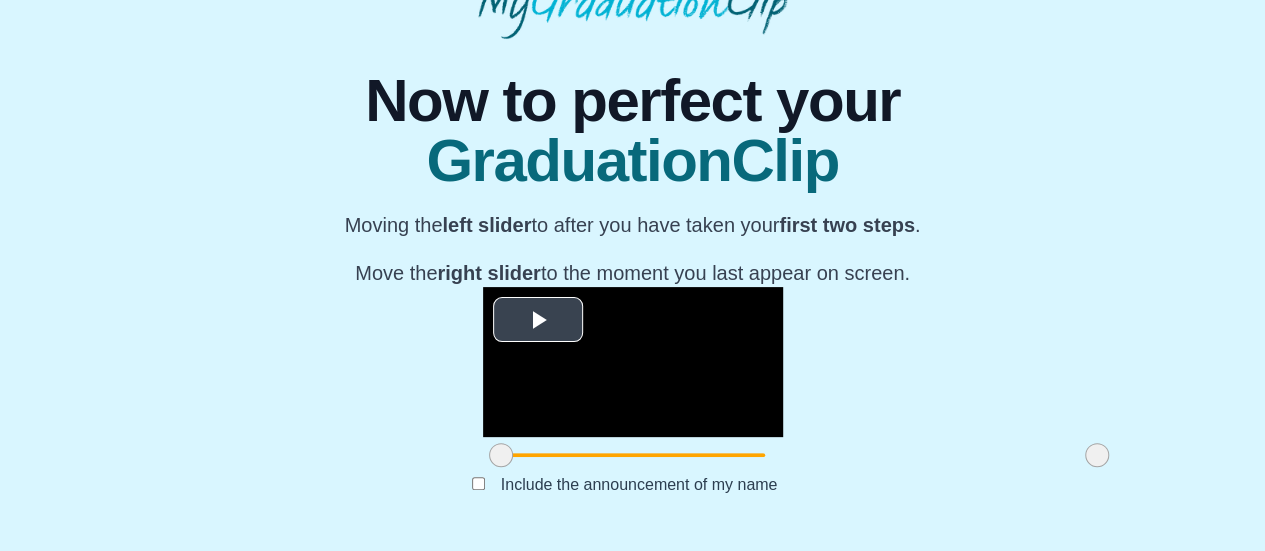 click at bounding box center [538, 320] 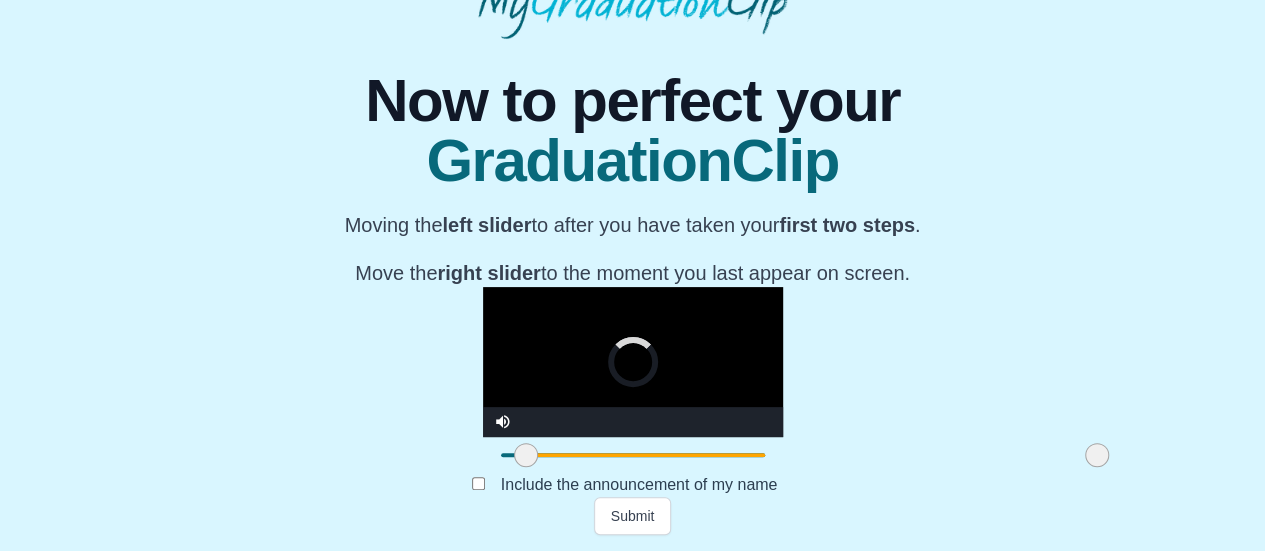drag, startPoint x: 333, startPoint y: 488, endPoint x: 358, endPoint y: 491, distance: 25.179358 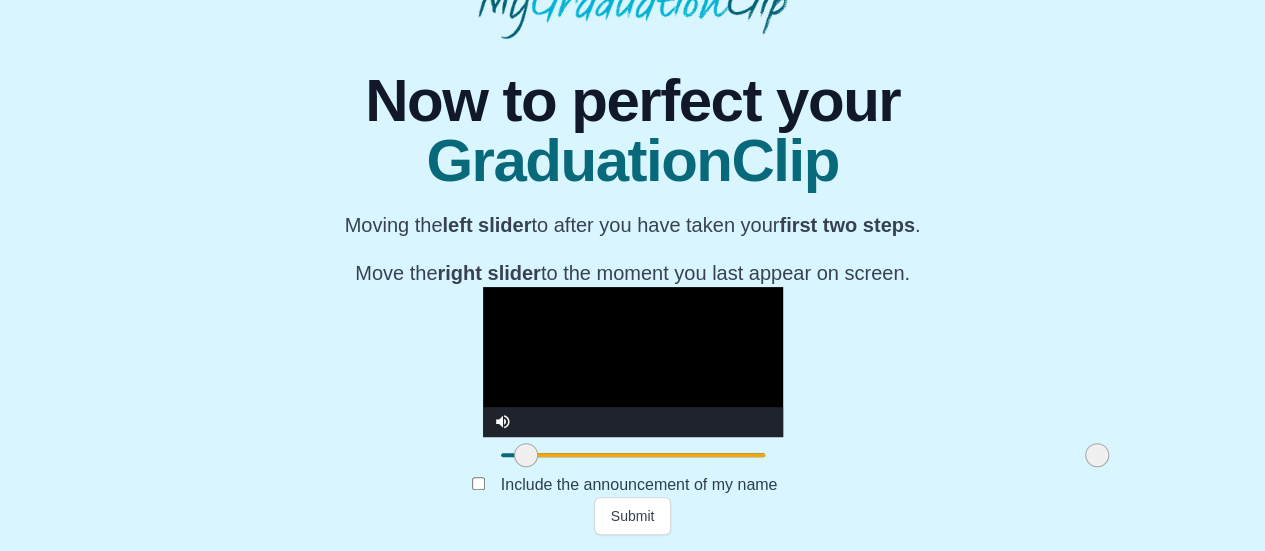 click at bounding box center (633, 362) 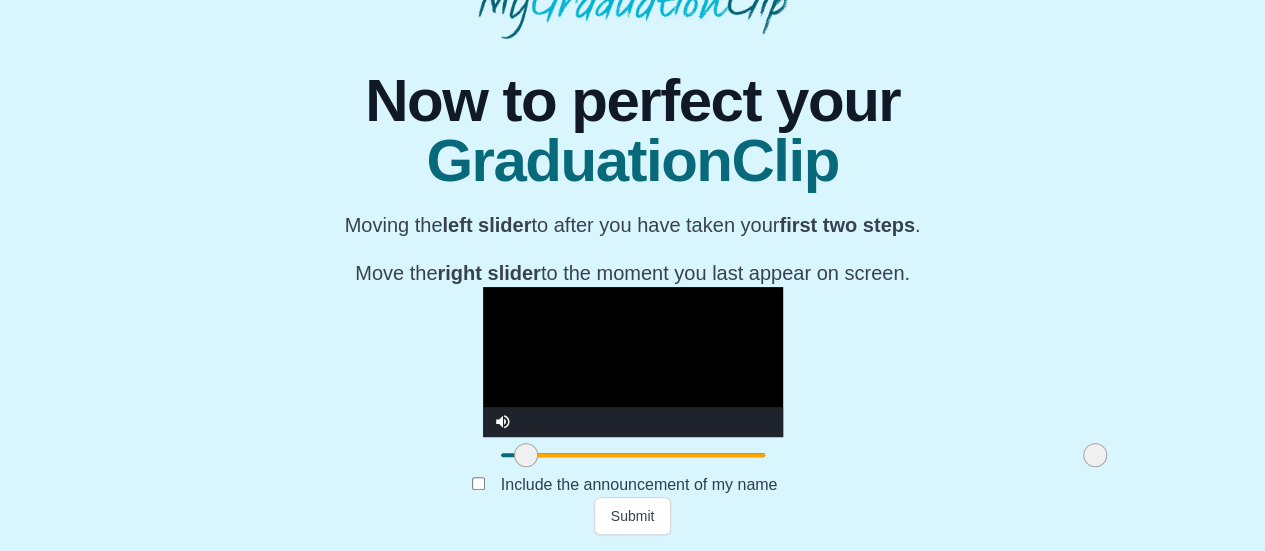 click at bounding box center [1095, 455] 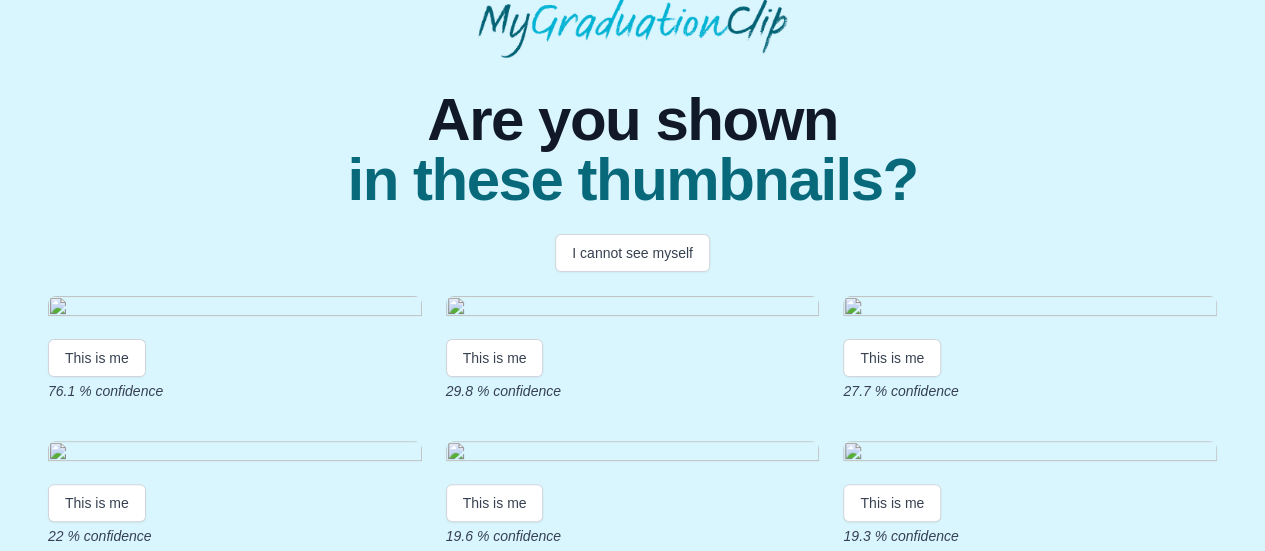 scroll, scrollTop: 93, scrollLeft: 0, axis: vertical 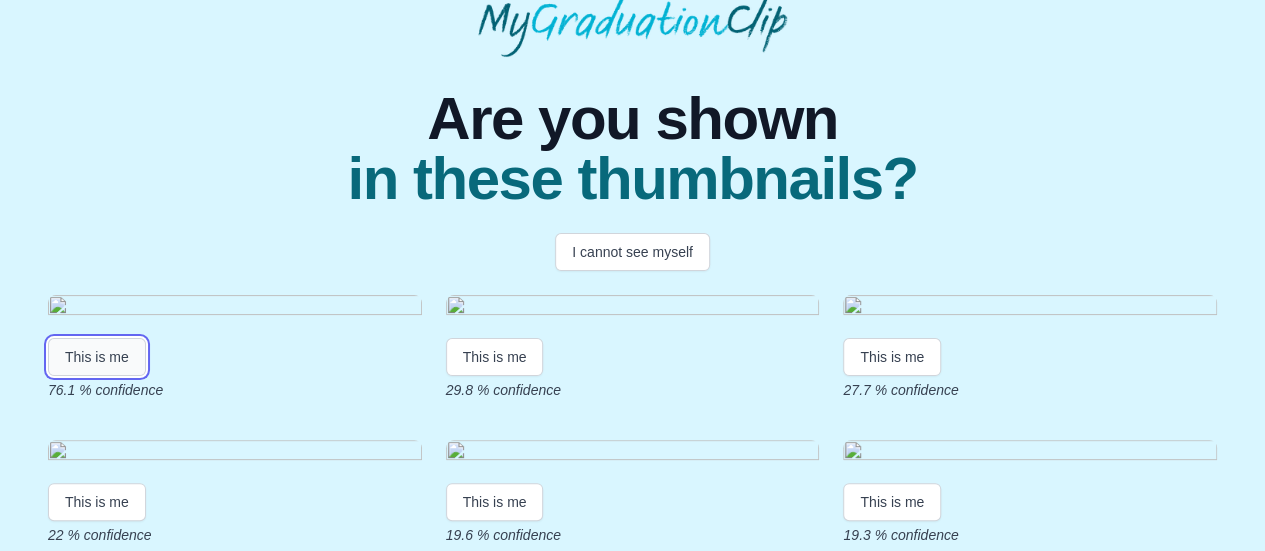 click on "This is me" at bounding box center [97, 357] 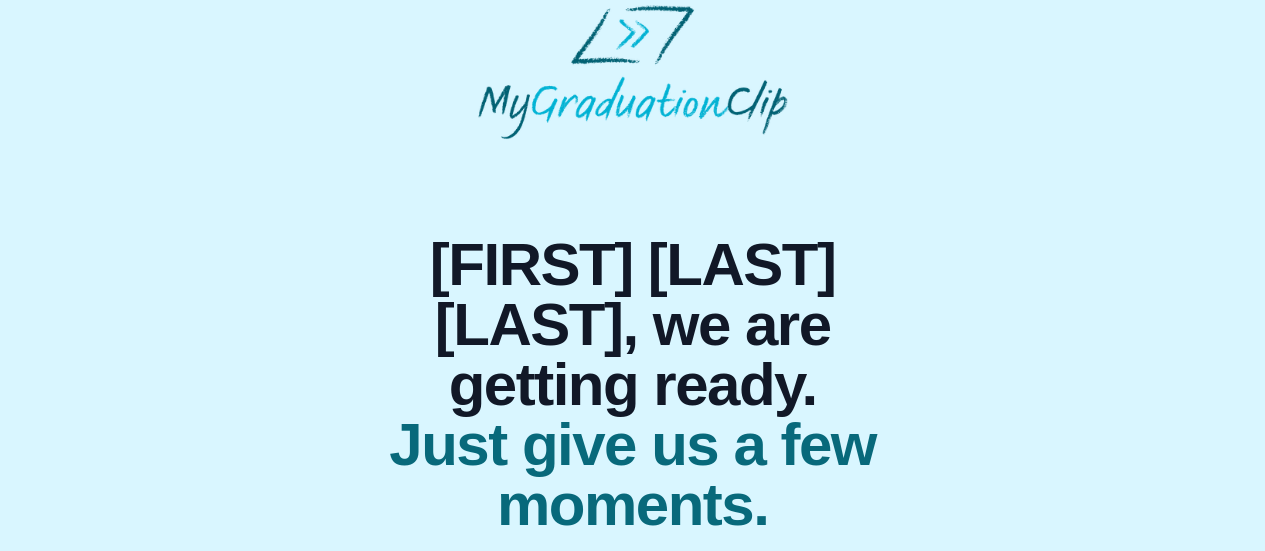 scroll, scrollTop: 70, scrollLeft: 0, axis: vertical 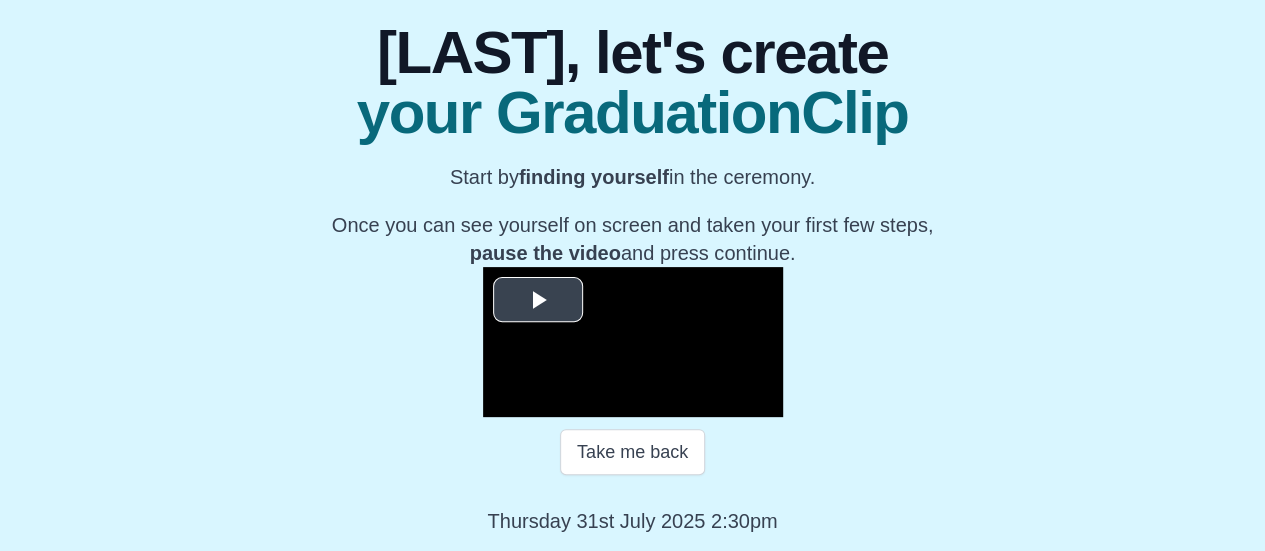 click at bounding box center (538, 300) 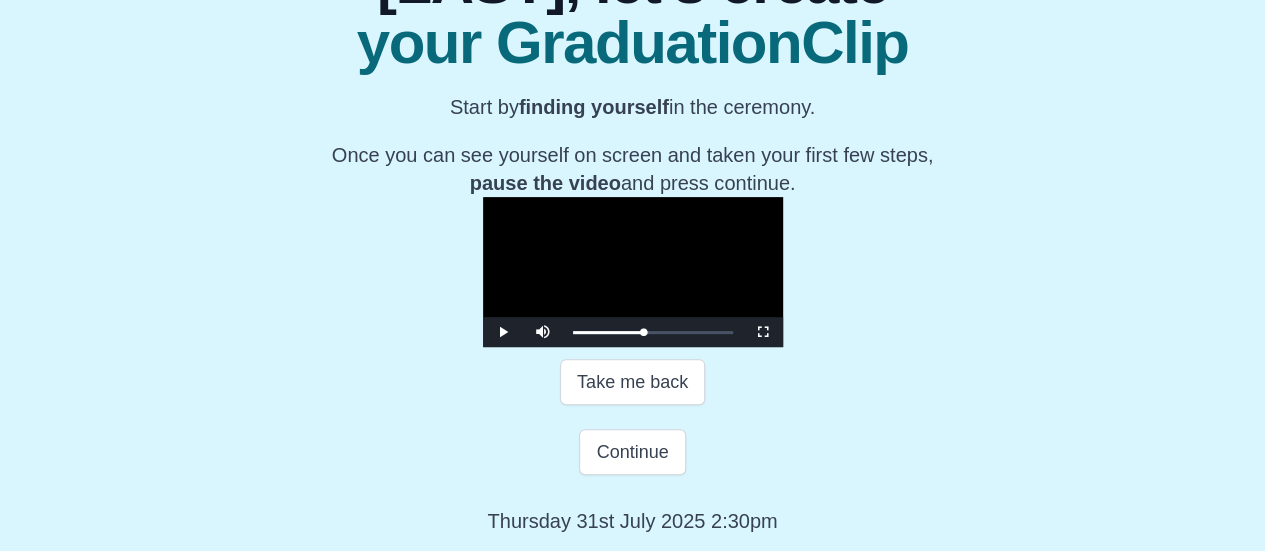 click at bounding box center [633, 272] 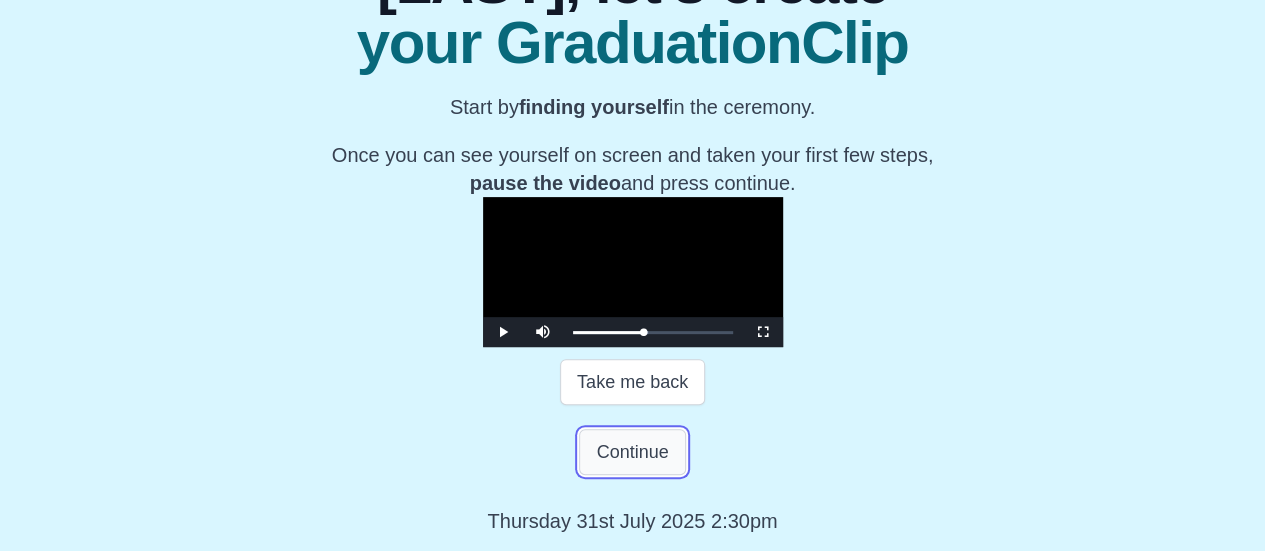 click on "Continue" at bounding box center [632, 452] 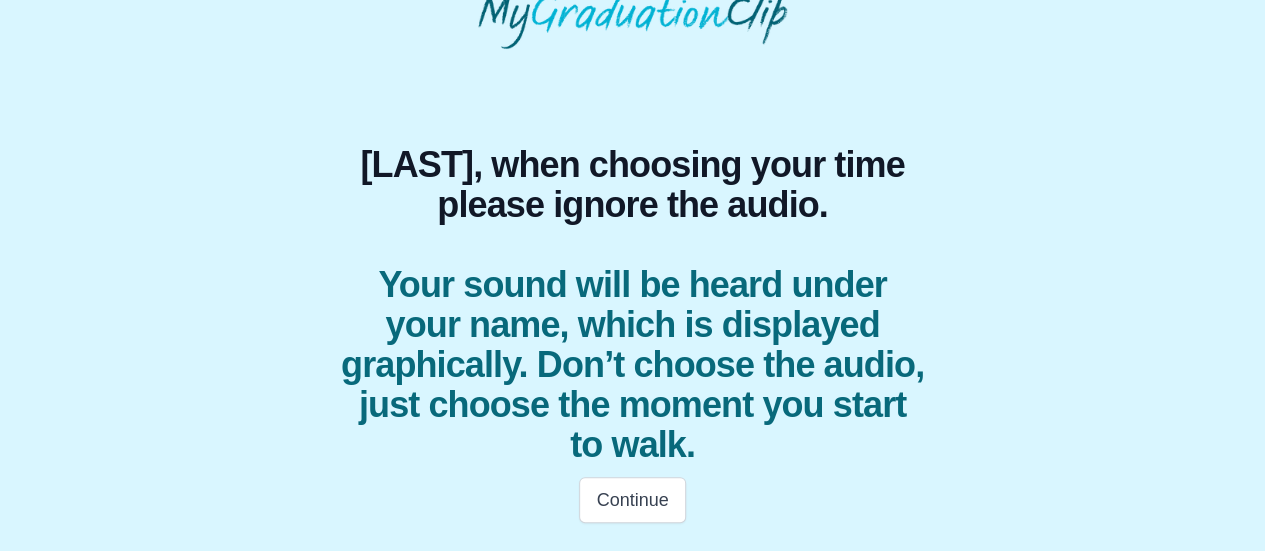 scroll, scrollTop: 140, scrollLeft: 0, axis: vertical 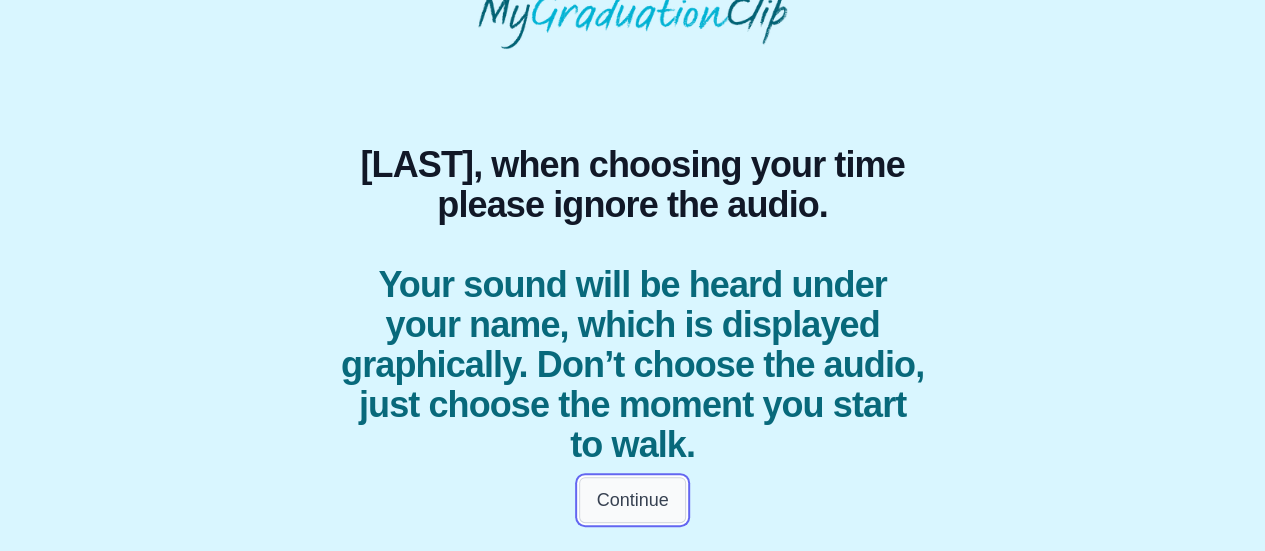click on "Continue" at bounding box center (632, 500) 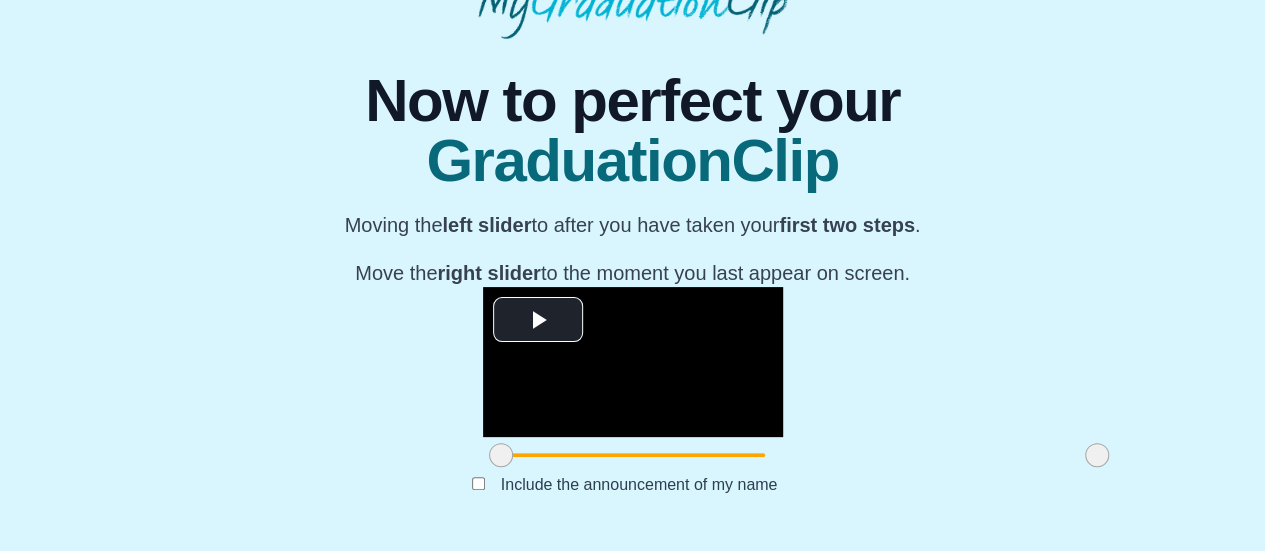 scroll, scrollTop: 316, scrollLeft: 0, axis: vertical 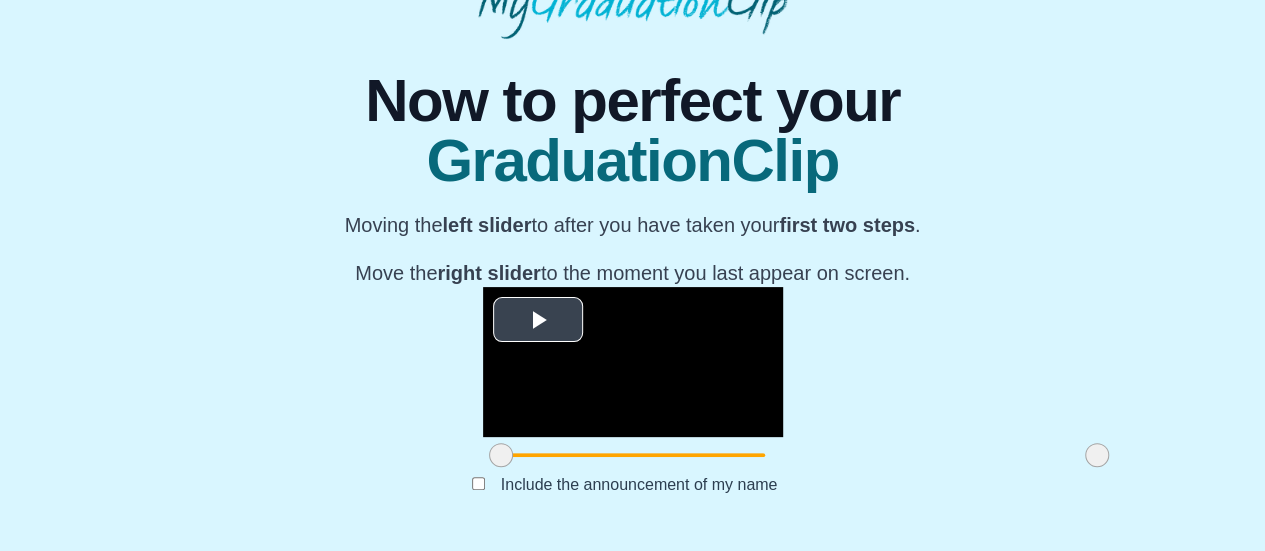 click at bounding box center [538, 320] 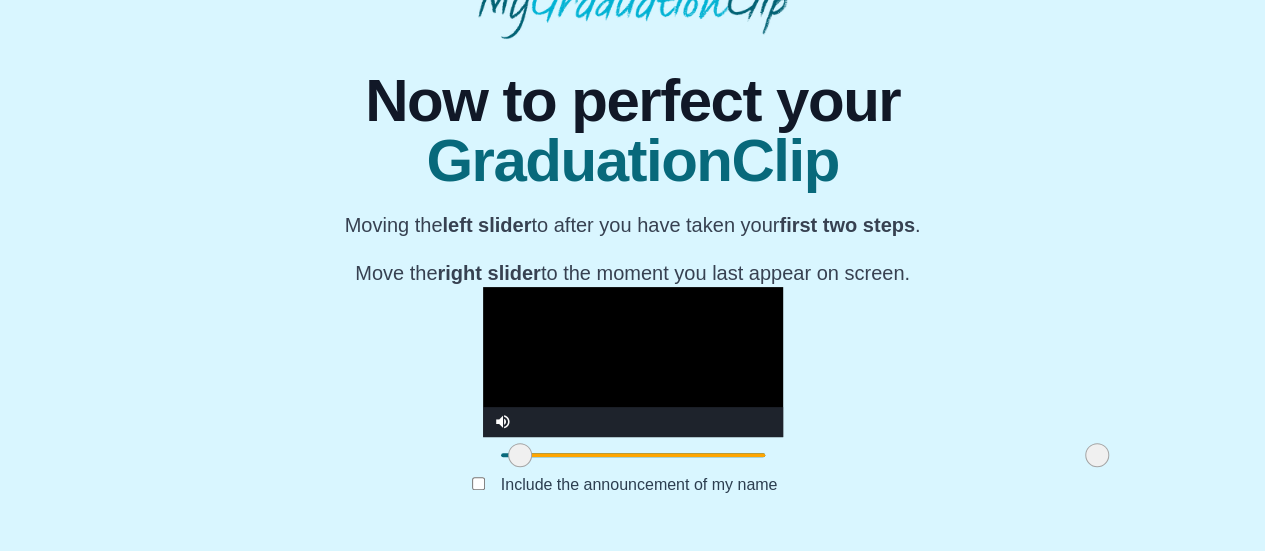 drag, startPoint x: 329, startPoint y: 455, endPoint x: 348, endPoint y: 455, distance: 19 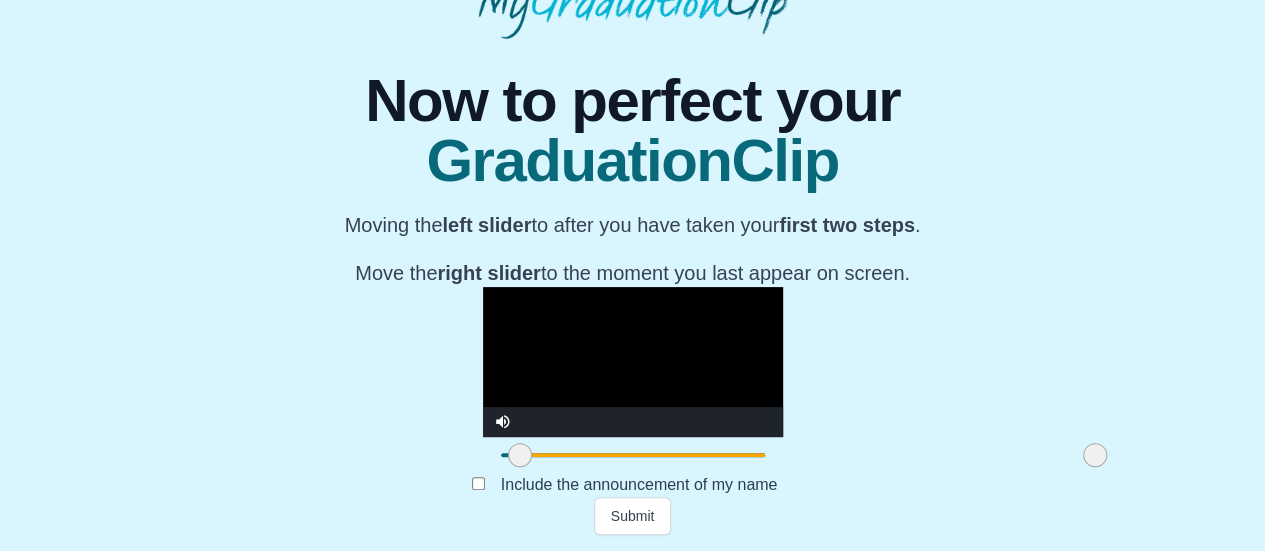 click at bounding box center [1095, 455] 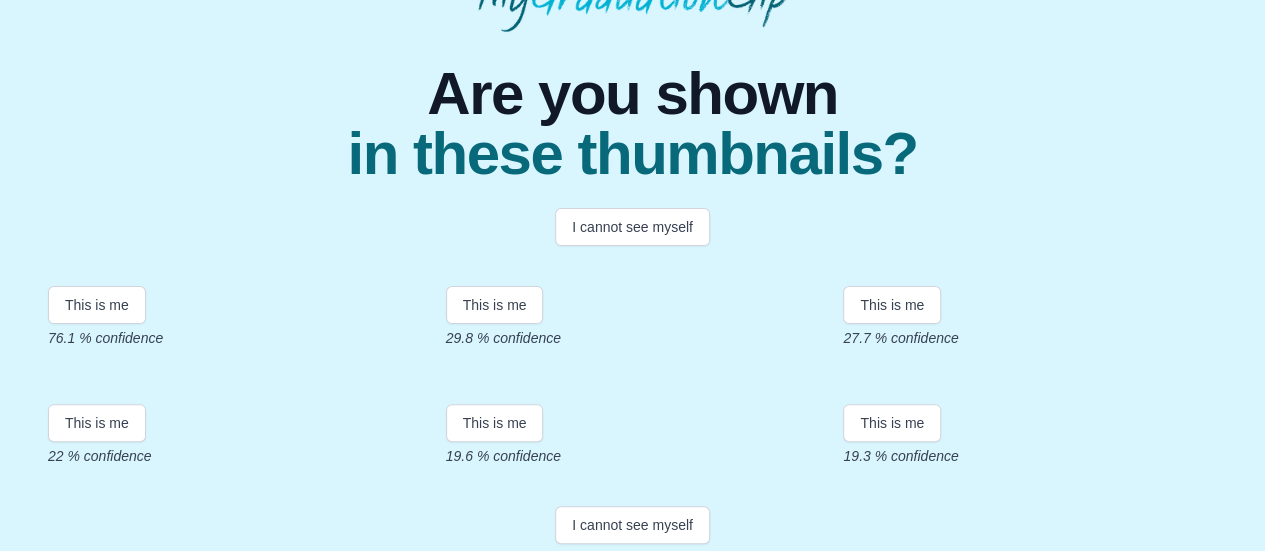 scroll, scrollTop: 123, scrollLeft: 0, axis: vertical 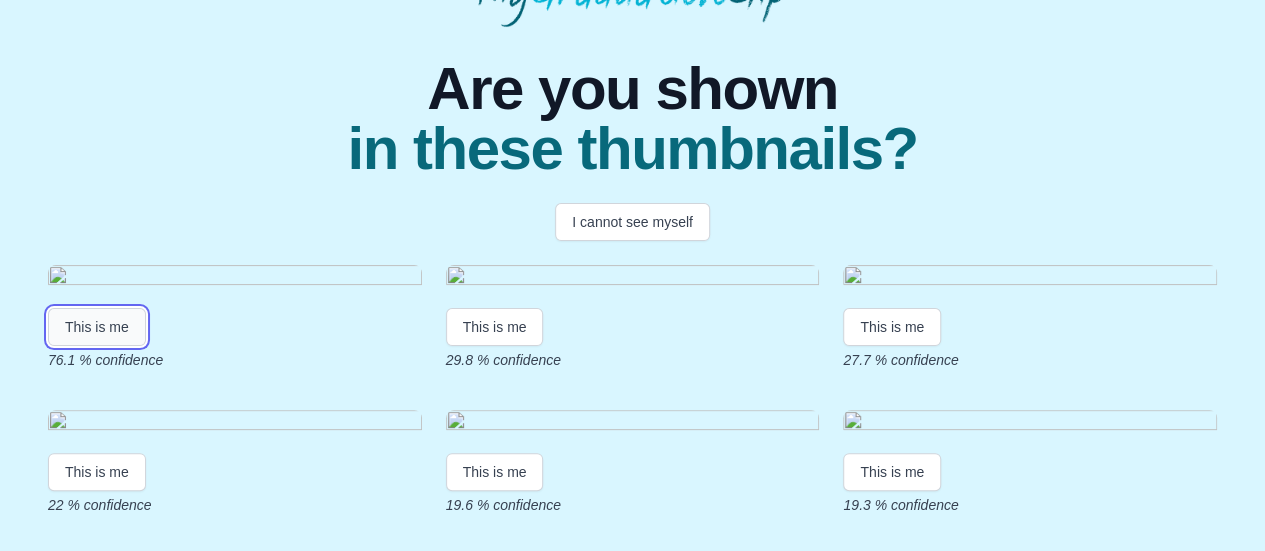 click on "This is me" at bounding box center (97, 327) 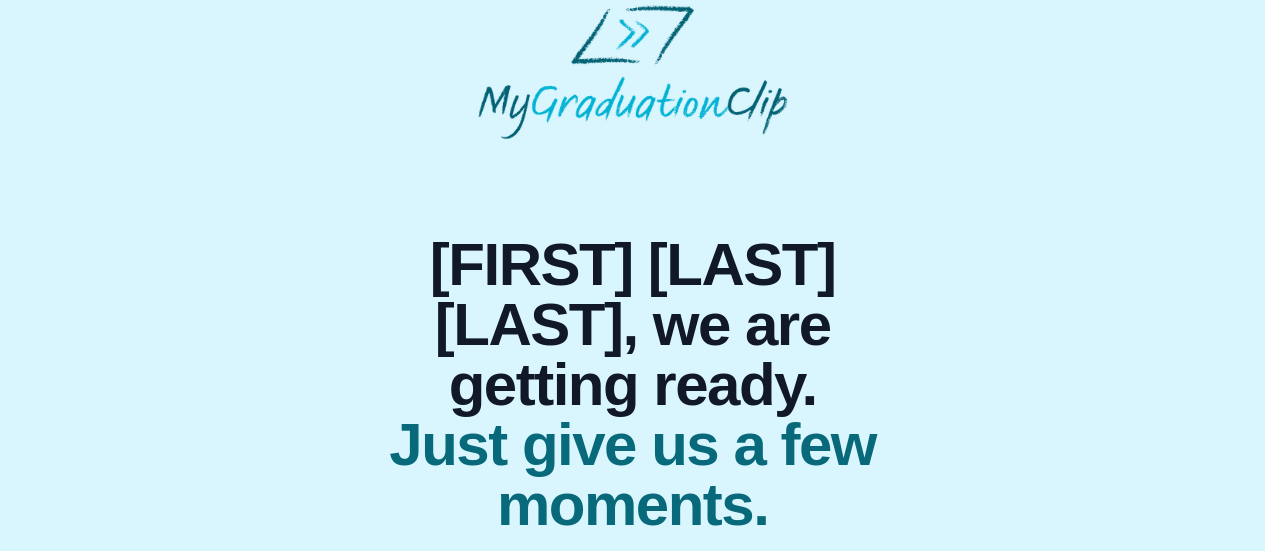 scroll, scrollTop: 70, scrollLeft: 0, axis: vertical 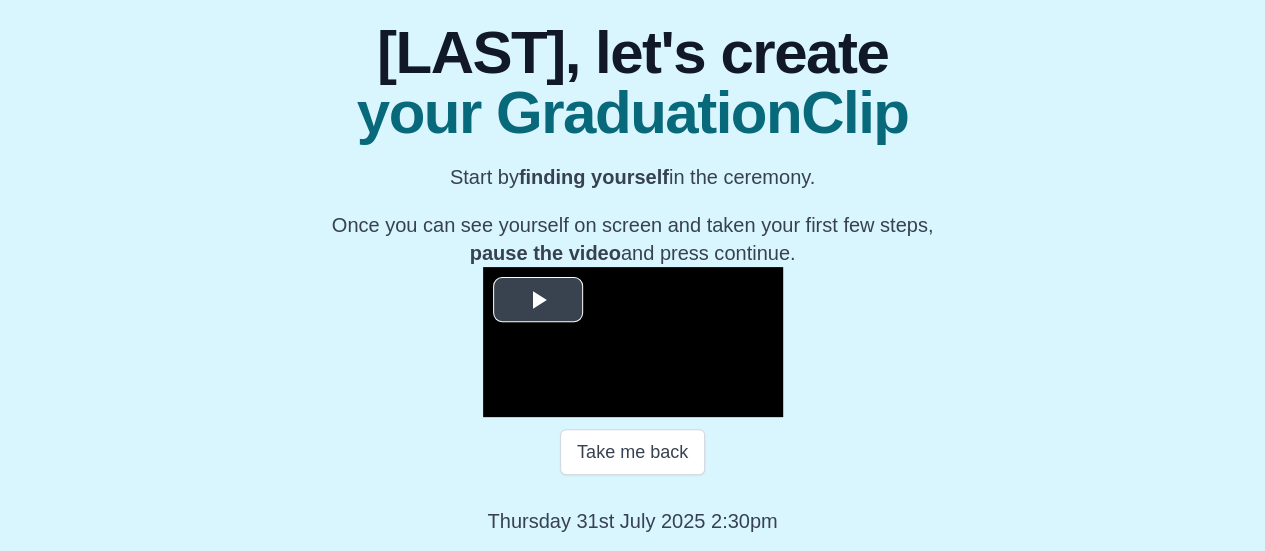 click at bounding box center (538, 300) 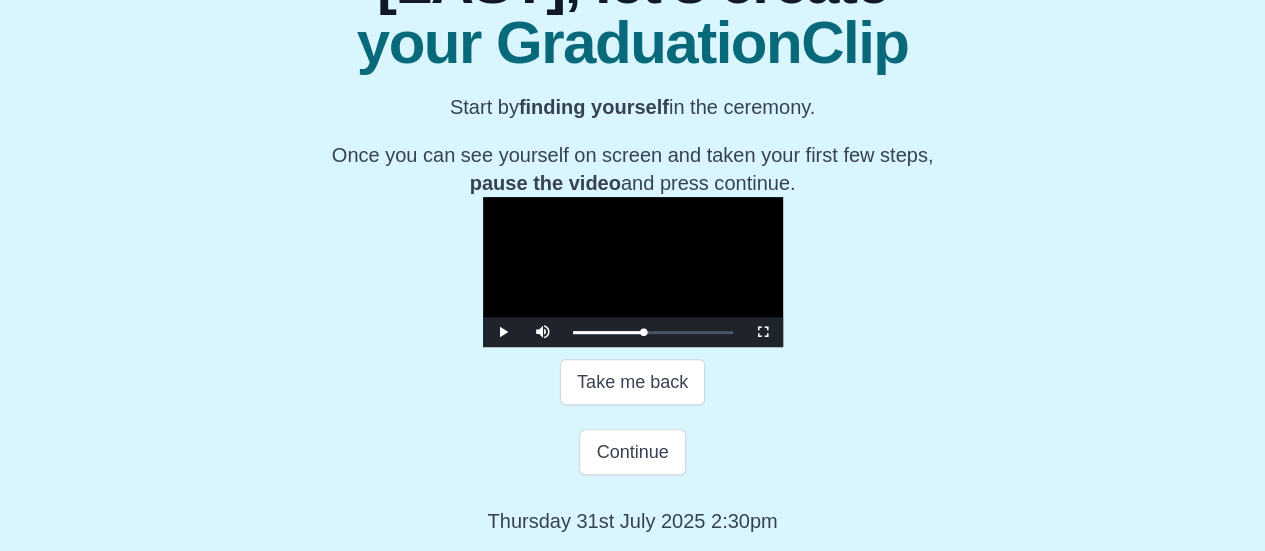 click at bounding box center (633, 272) 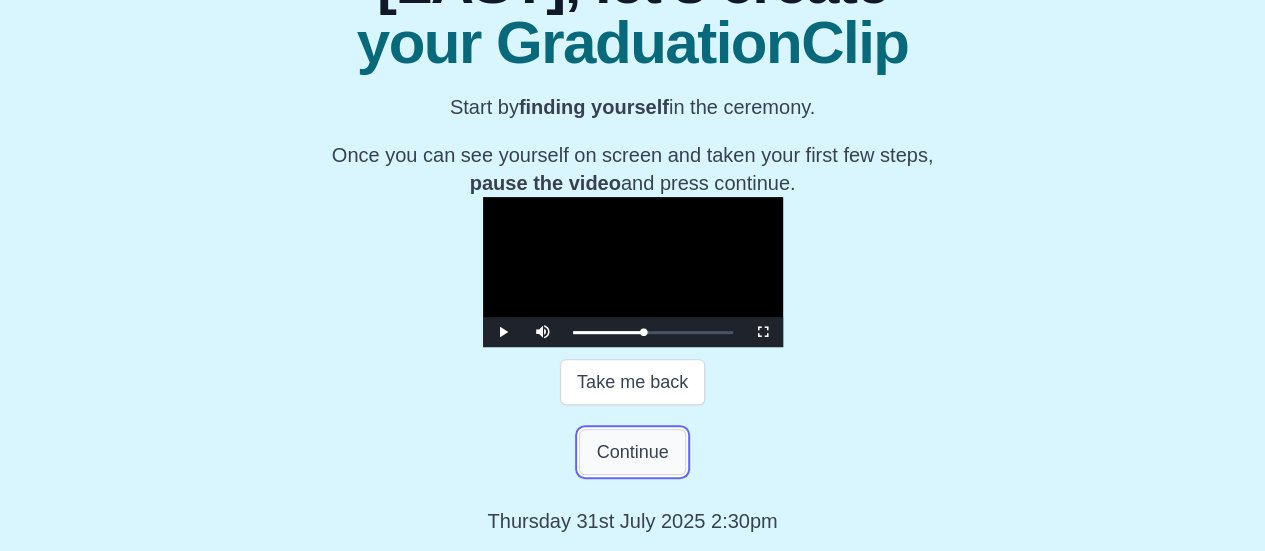 click on "Continue" at bounding box center (632, 452) 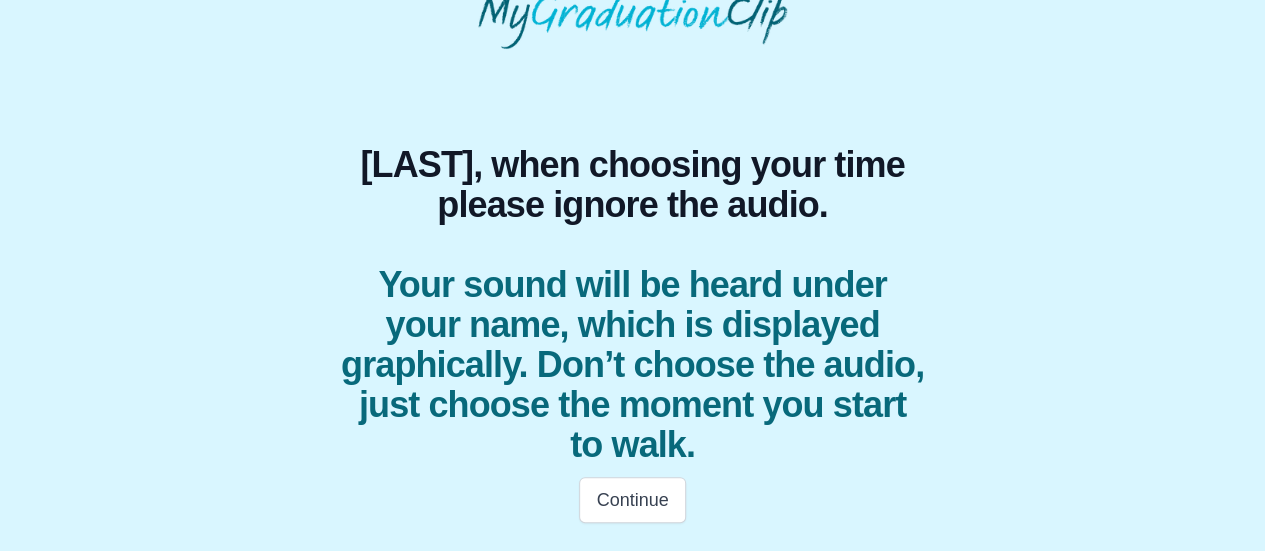 scroll, scrollTop: 140, scrollLeft: 0, axis: vertical 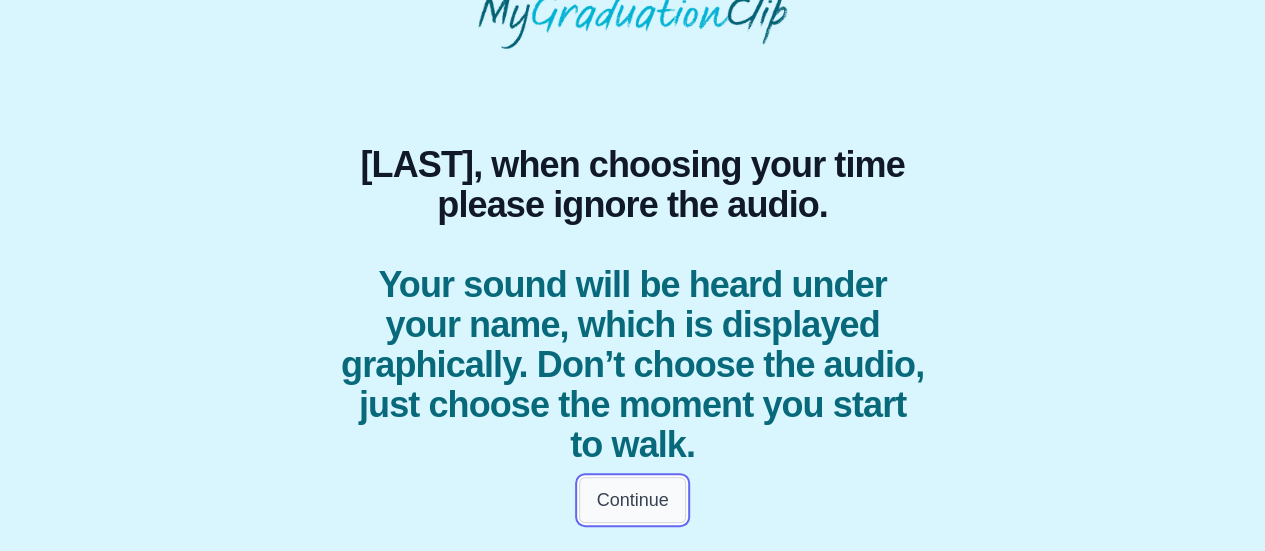 click on "Continue" at bounding box center (632, 500) 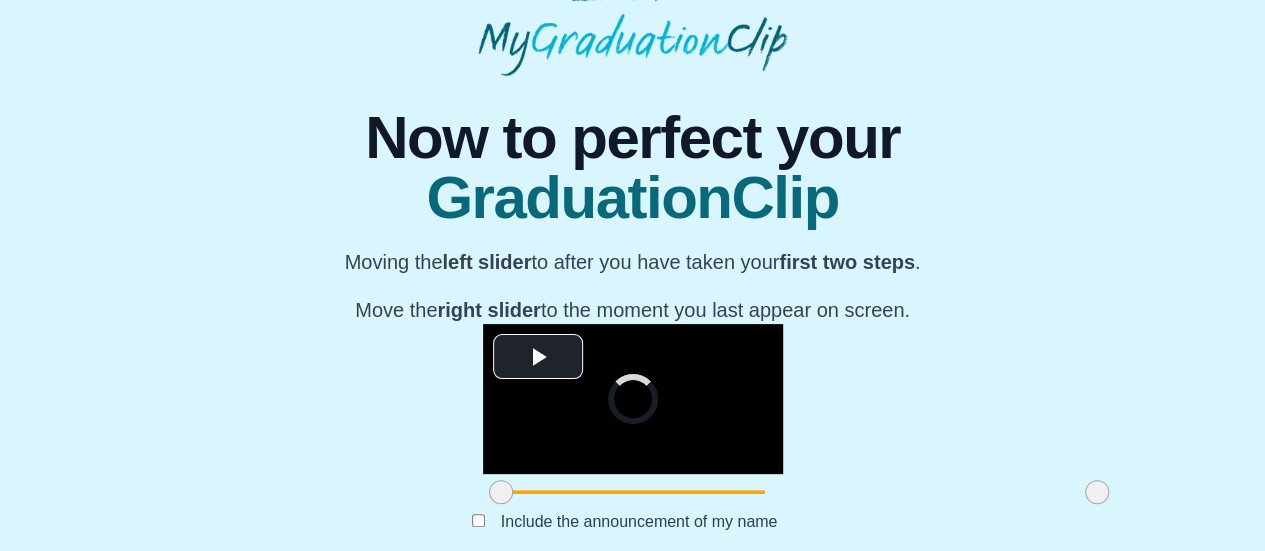 scroll, scrollTop: 140, scrollLeft: 0, axis: vertical 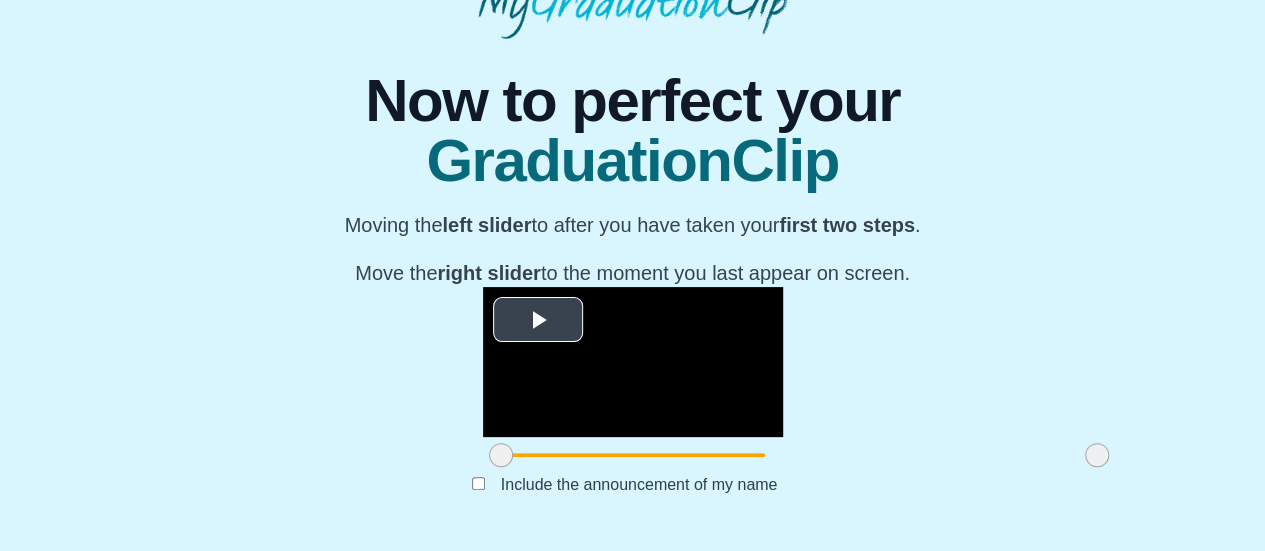 click at bounding box center [538, 320] 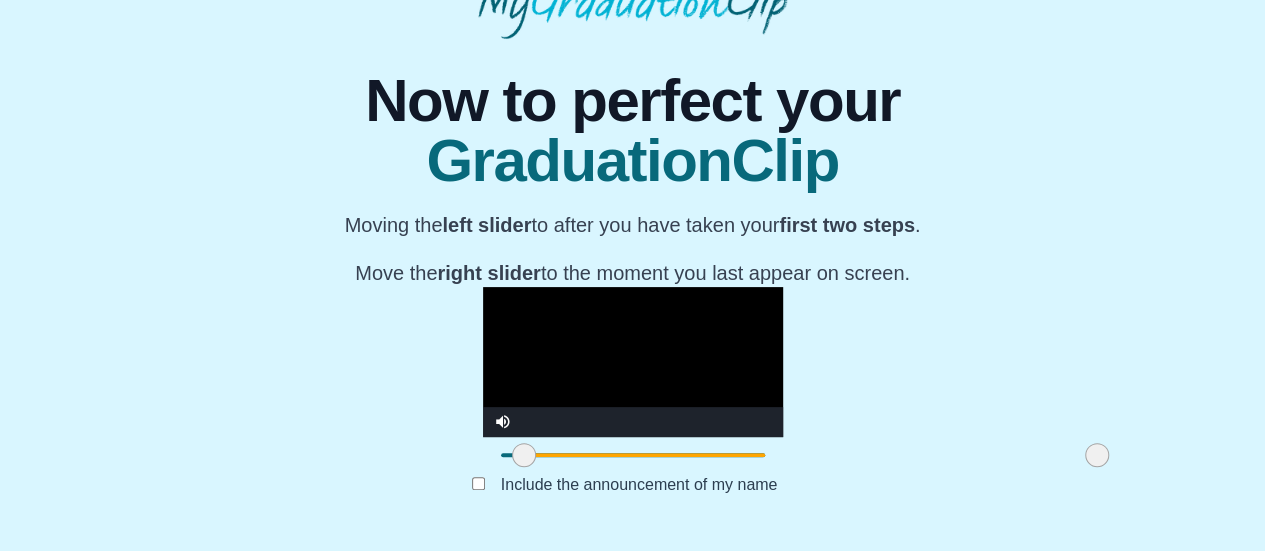 drag, startPoint x: 341, startPoint y: 455, endPoint x: 364, endPoint y: 457, distance: 23.086792 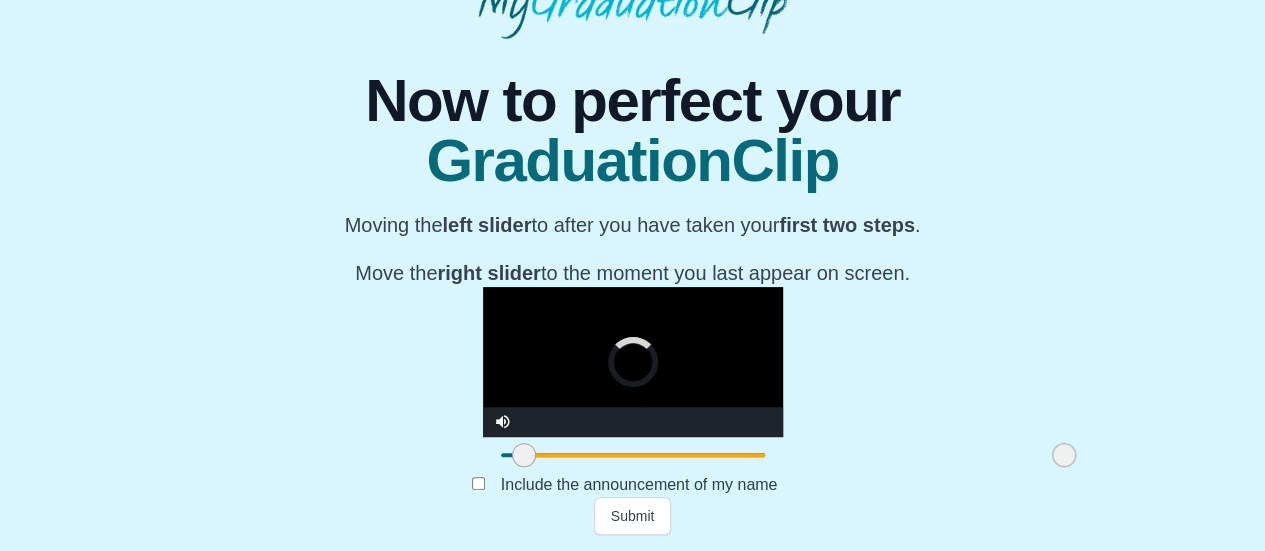 drag, startPoint x: 932, startPoint y: 447, endPoint x: 899, endPoint y: 449, distance: 33.06055 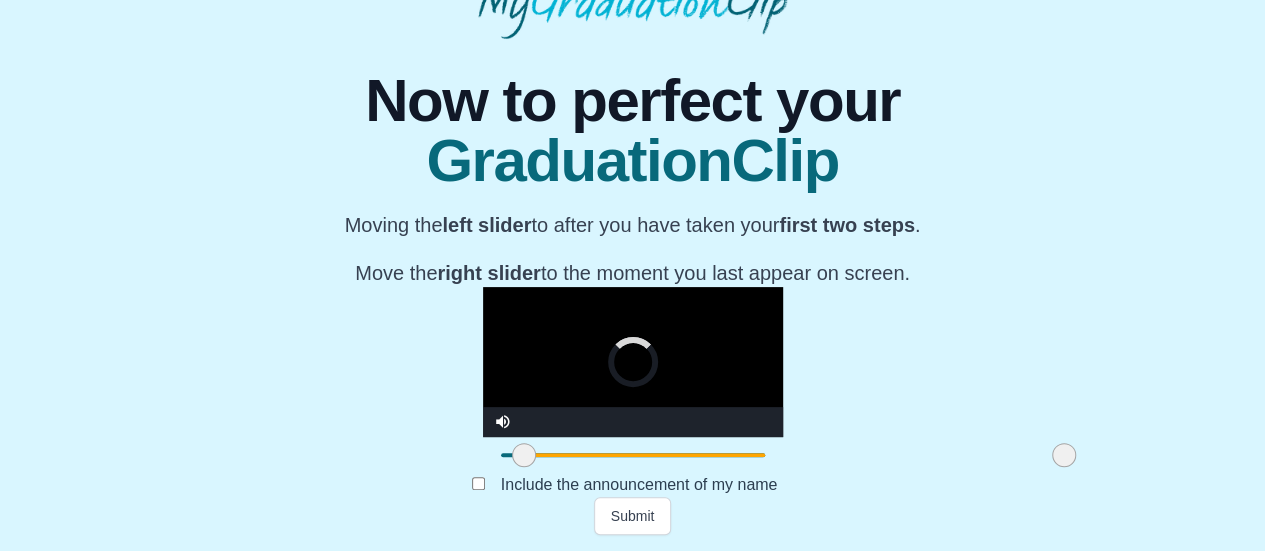 click at bounding box center (1064, 455) 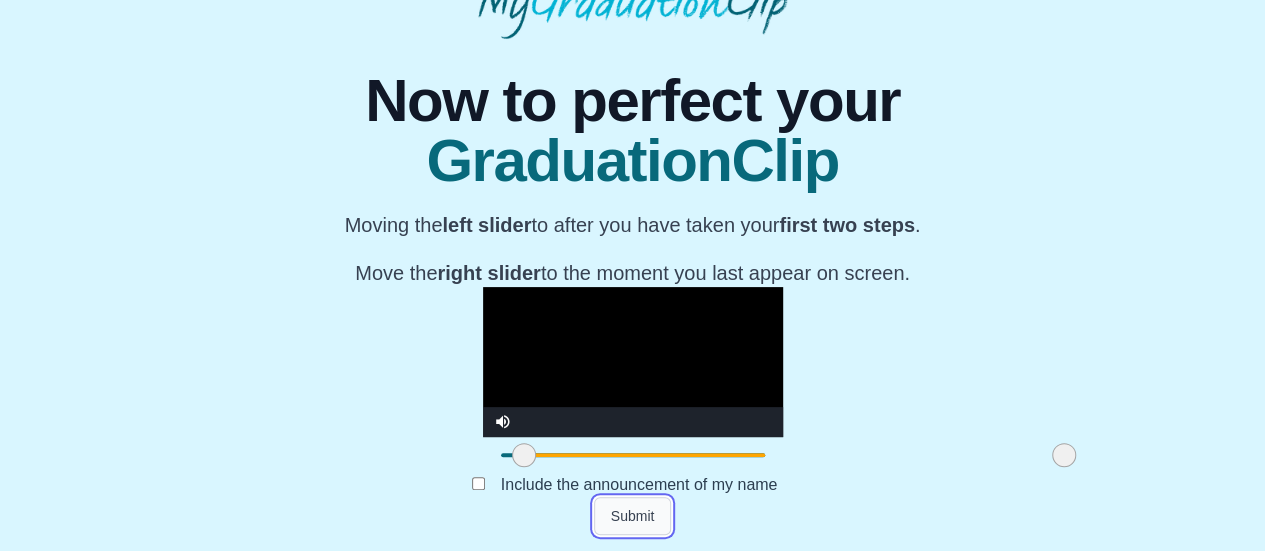 click on "Submit" at bounding box center (633, 516) 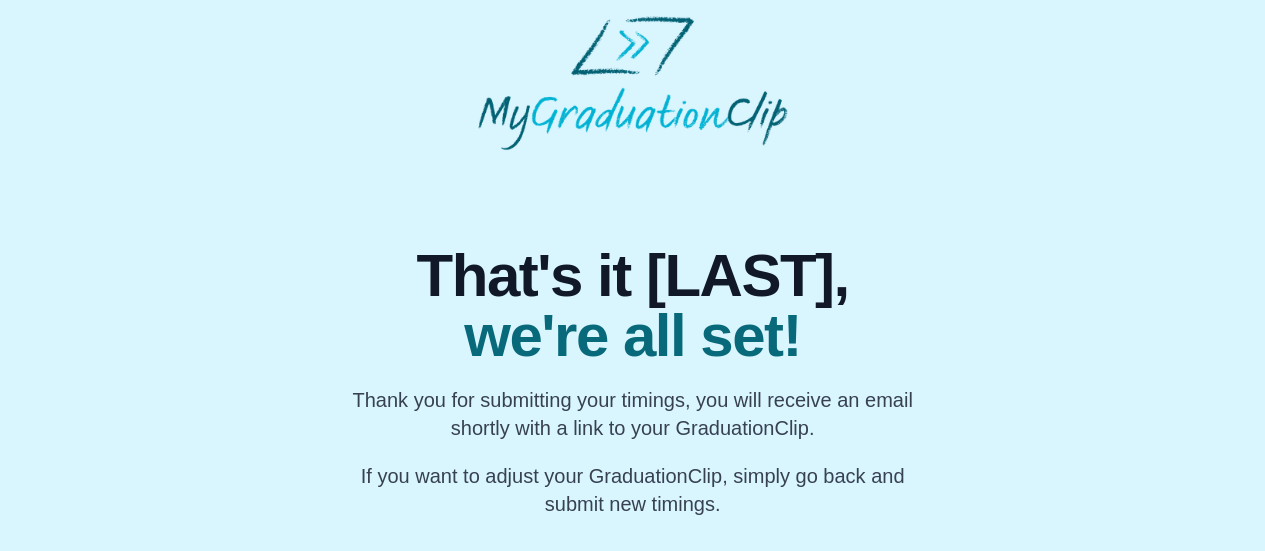 scroll, scrollTop: 42, scrollLeft: 0, axis: vertical 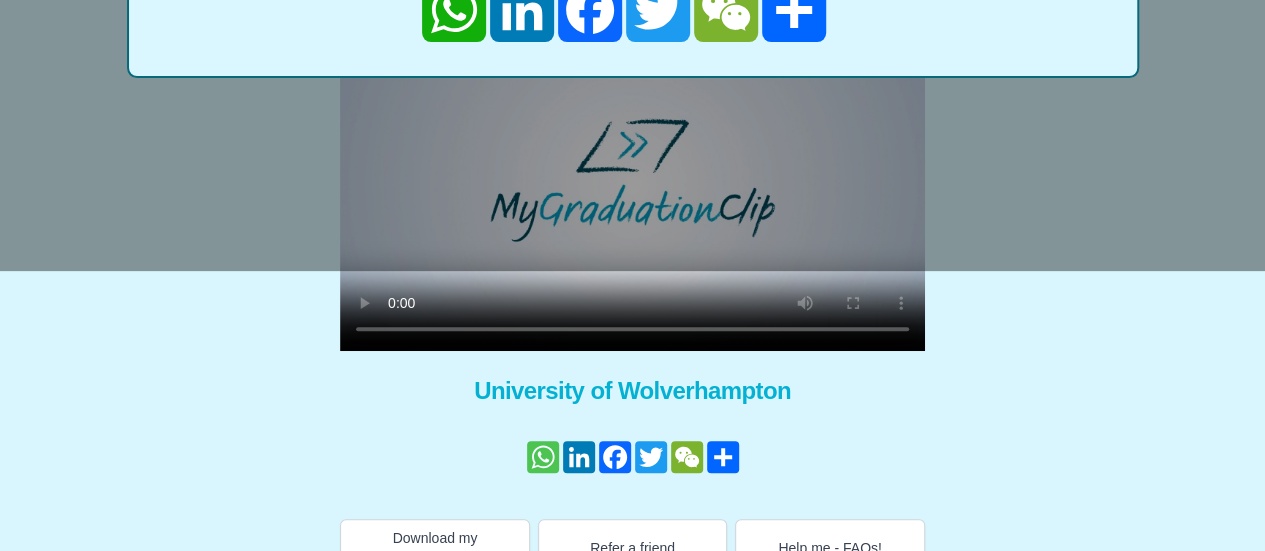 click on "WhatsApp" at bounding box center [543, 457] 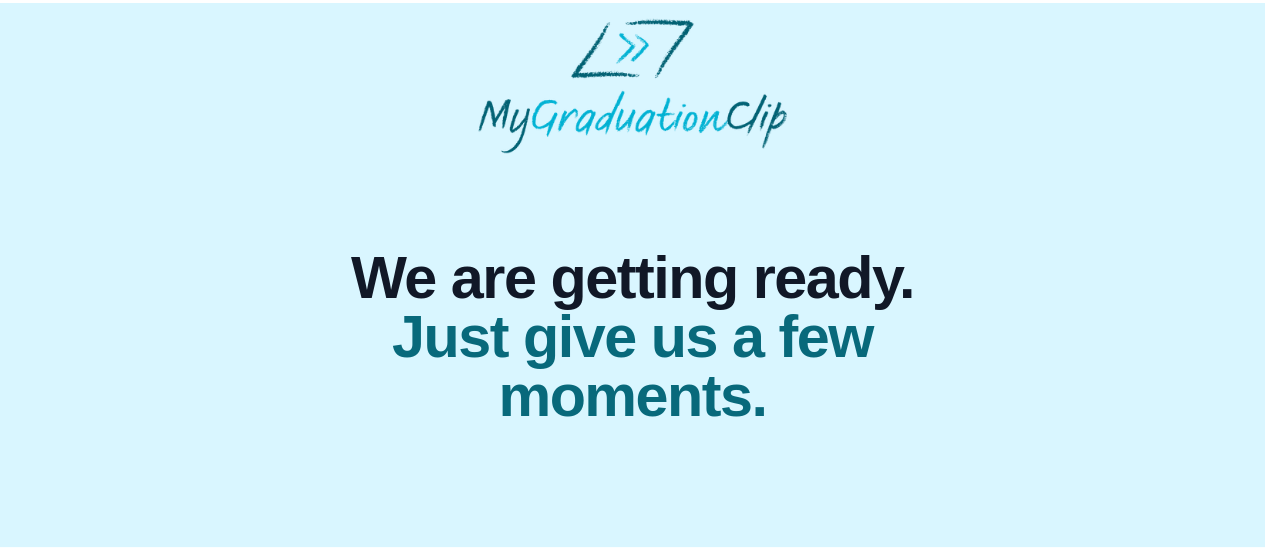 scroll, scrollTop: 0, scrollLeft: 0, axis: both 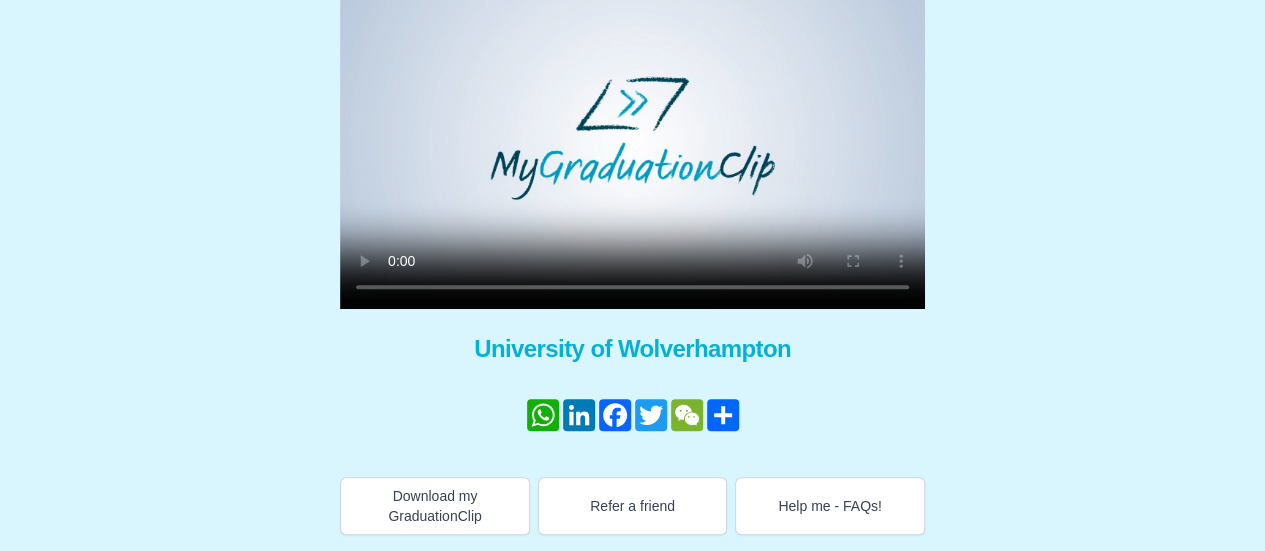 click at bounding box center [632, 144] 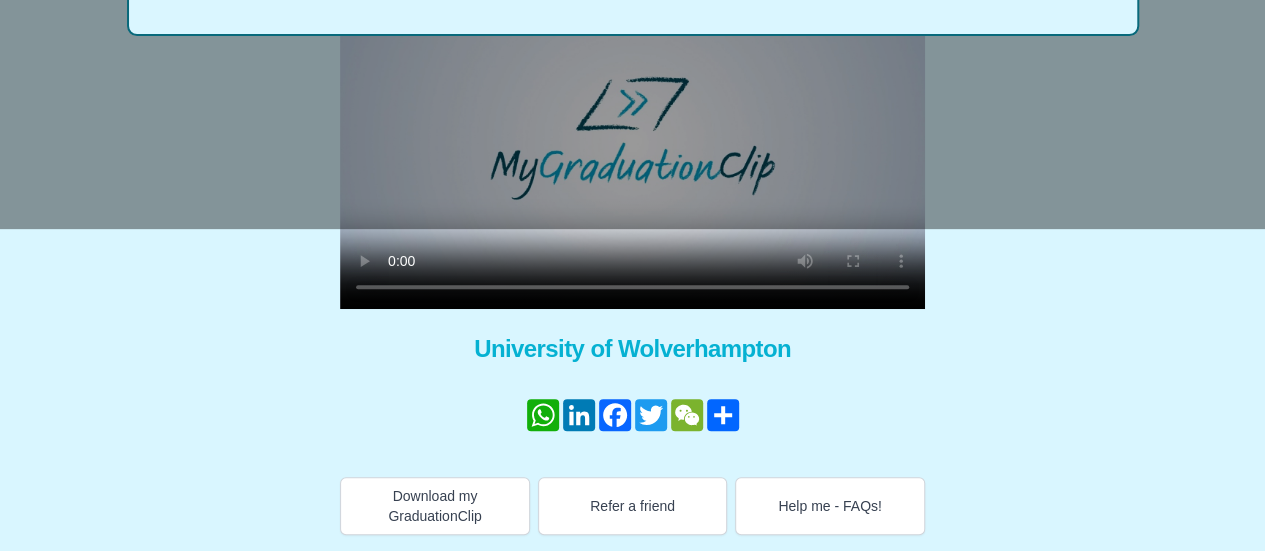 click at bounding box center (632, 144) 